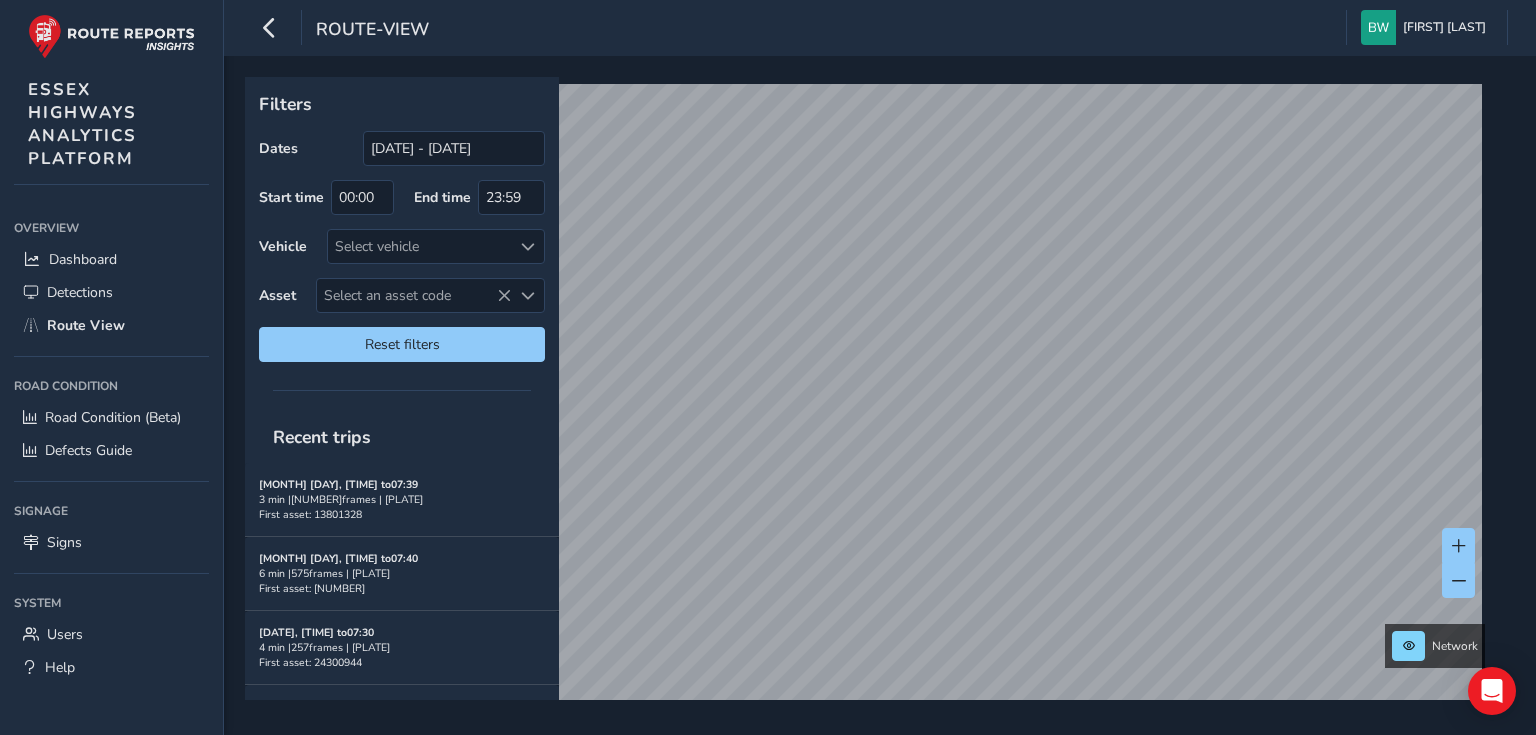 scroll, scrollTop: 0, scrollLeft: 0, axis: both 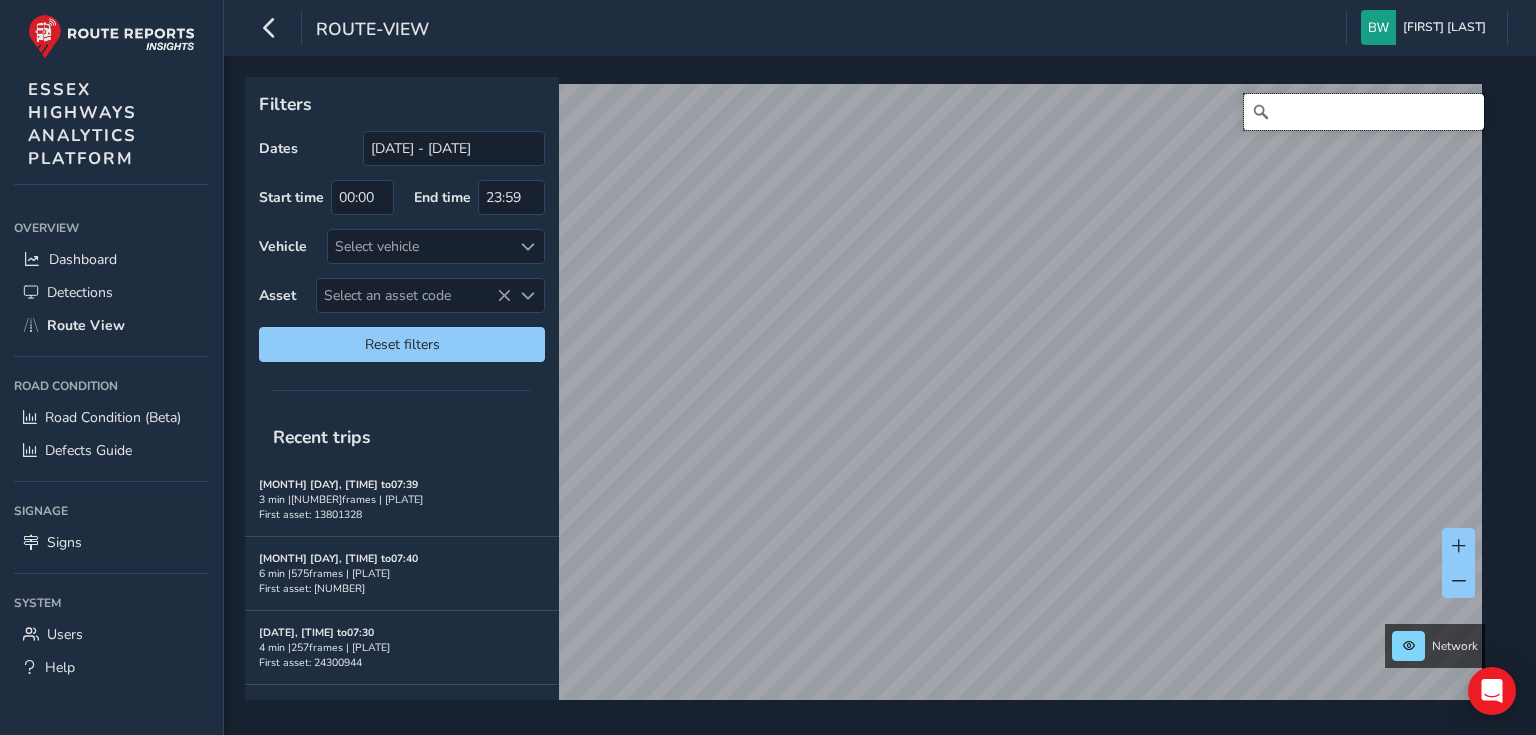 click at bounding box center (1364, 112) 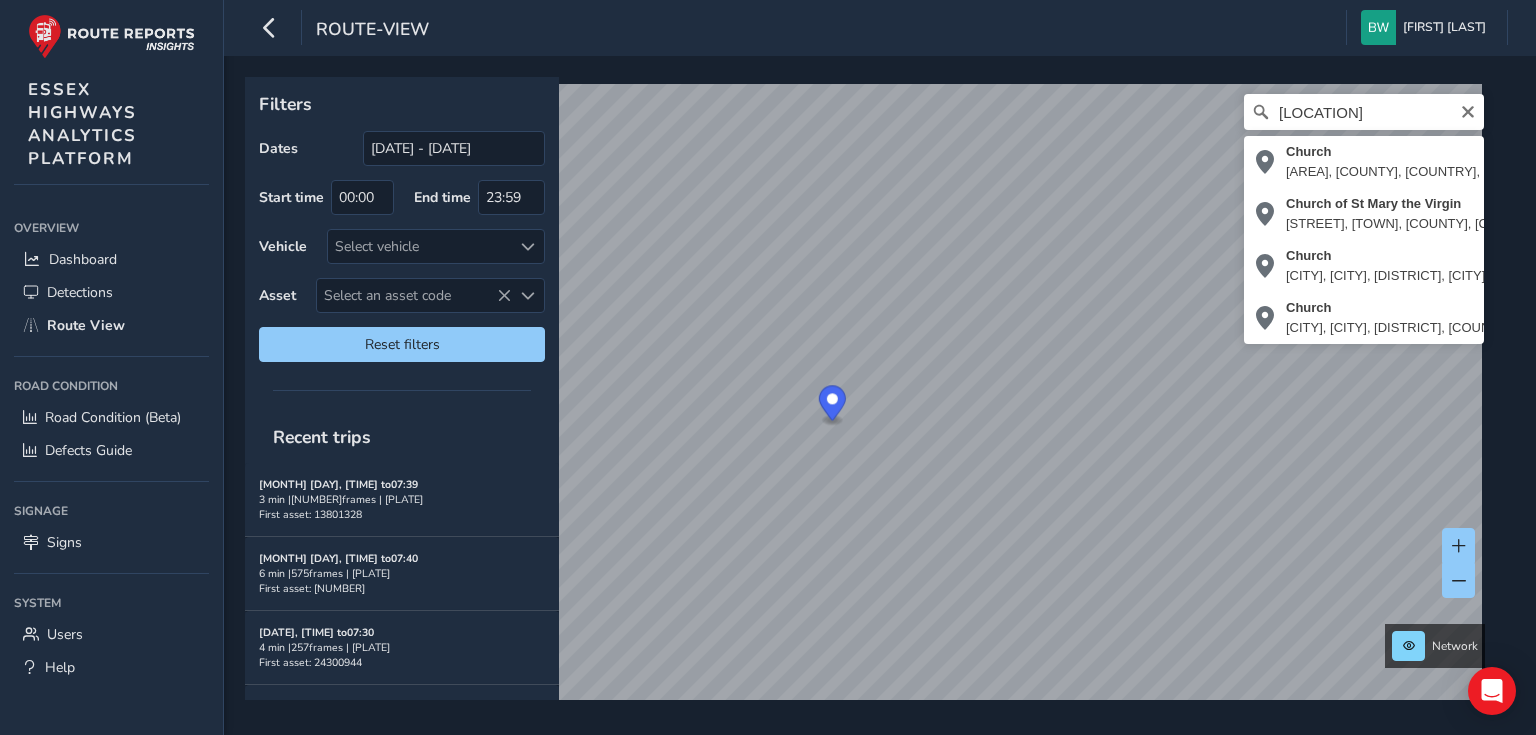 type on "[CITY], [DISTRICT], [COUNTY], [COUNTRY], [POSTAL CODE], [COUNTRY]" 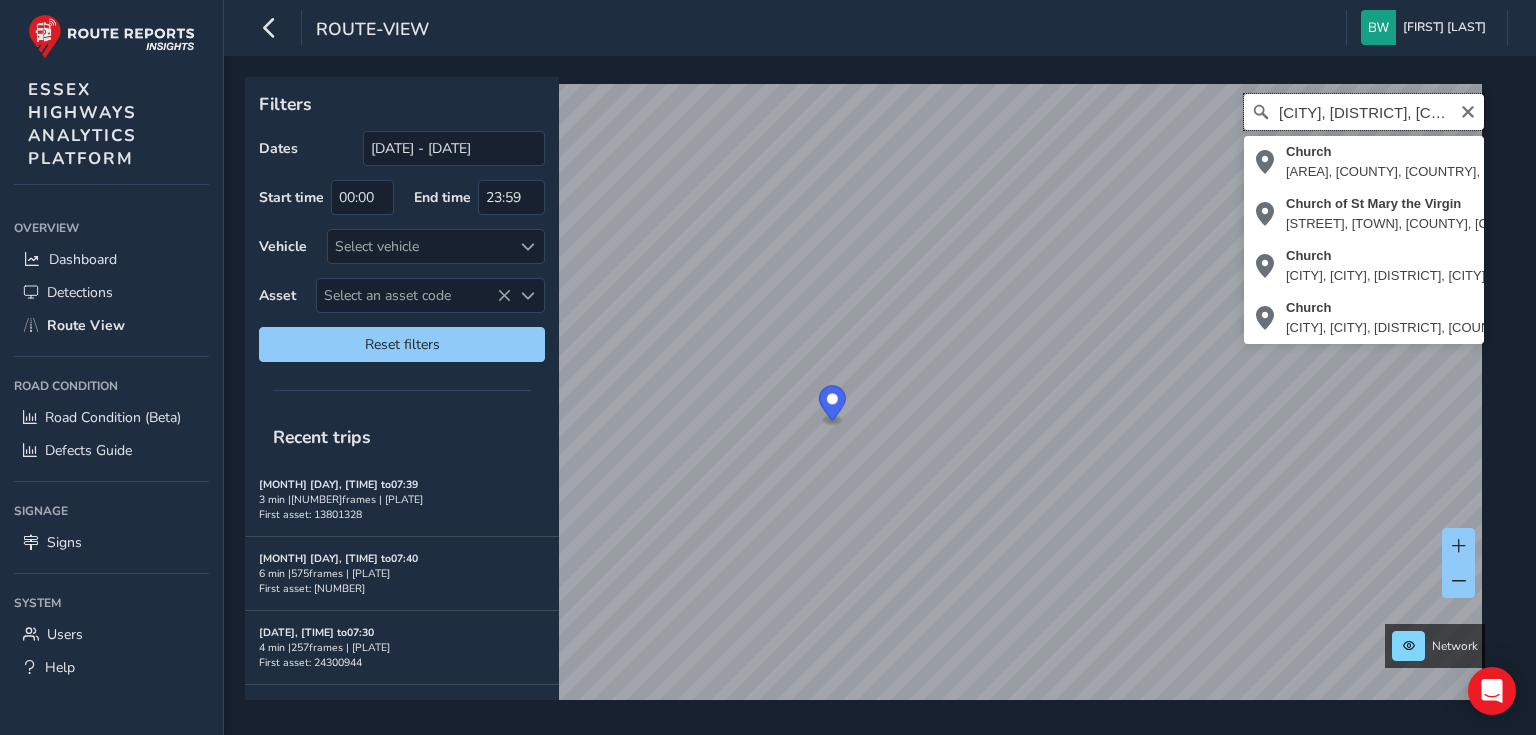scroll, scrollTop: 0, scrollLeft: 0, axis: both 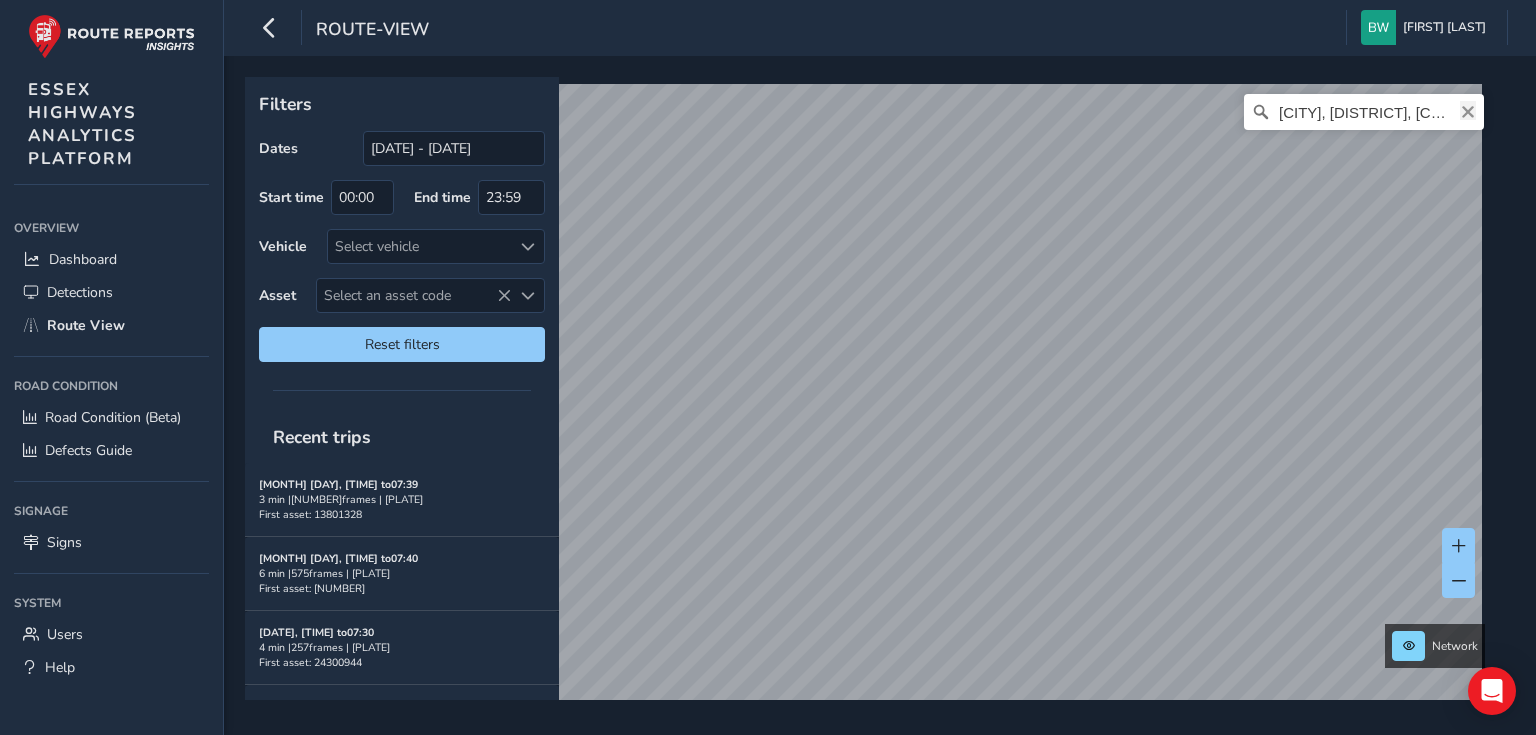 click 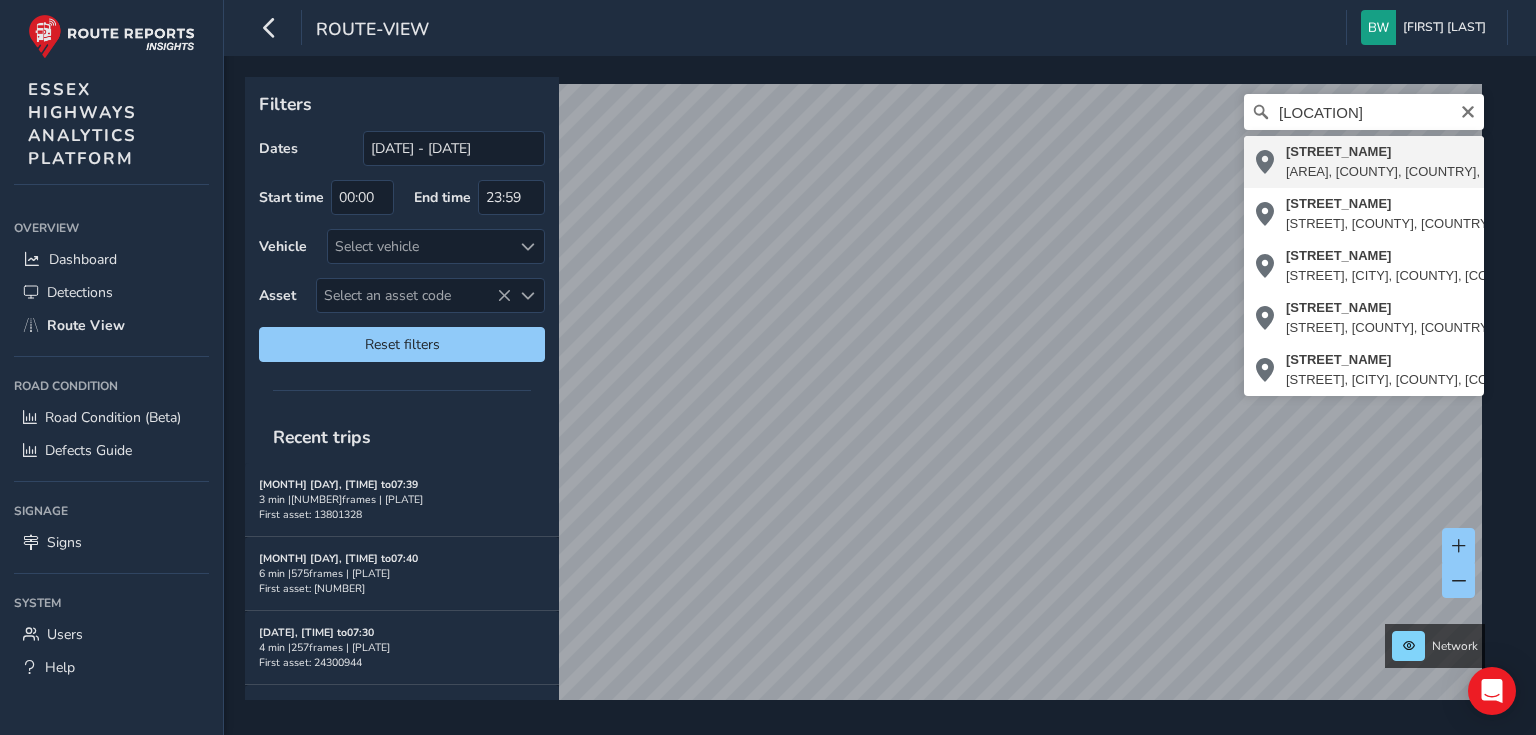 type on "[STREET], [CITY], [COUNTY], [COUNTRY], [POSTAL CODE], [COUNTRY]" 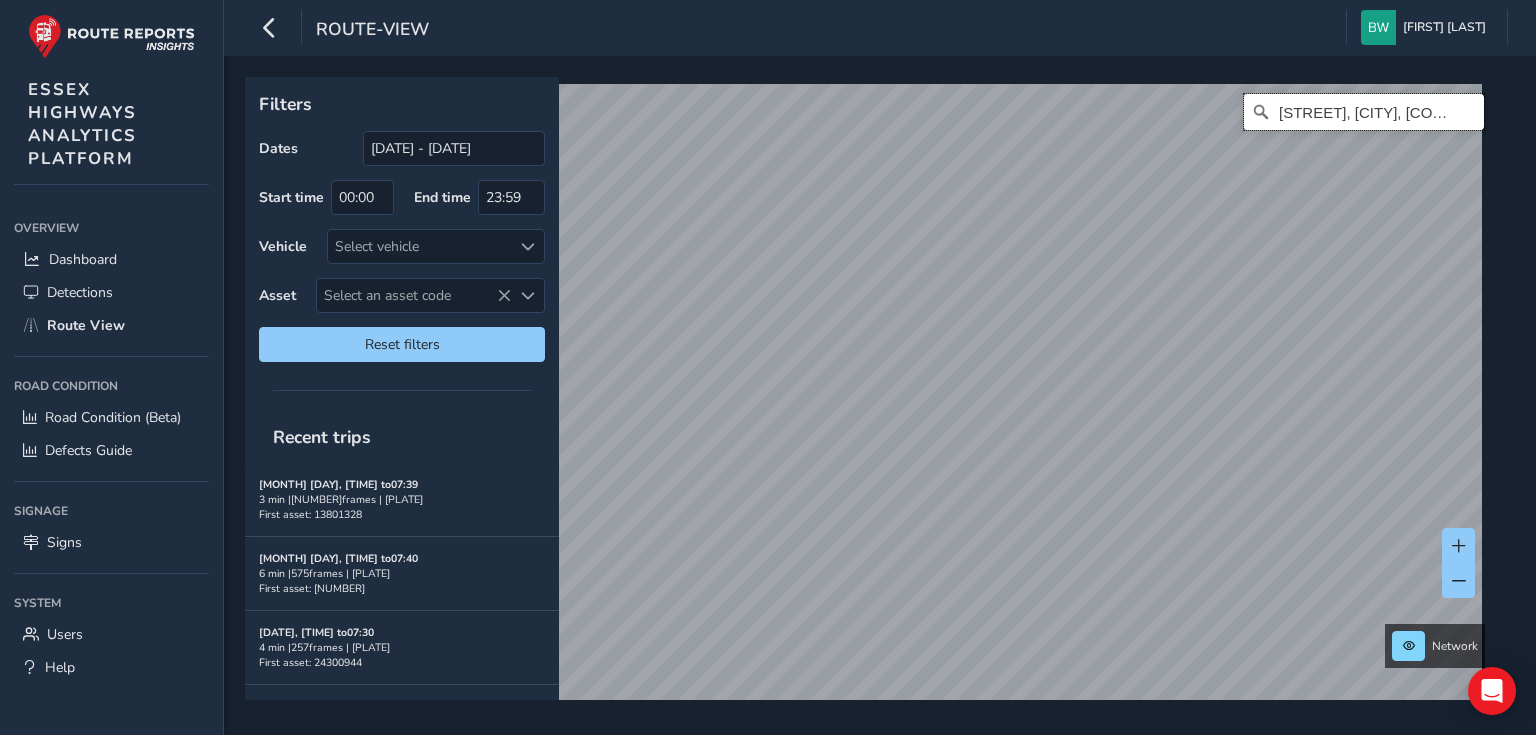 scroll, scrollTop: 0, scrollLeft: 0, axis: both 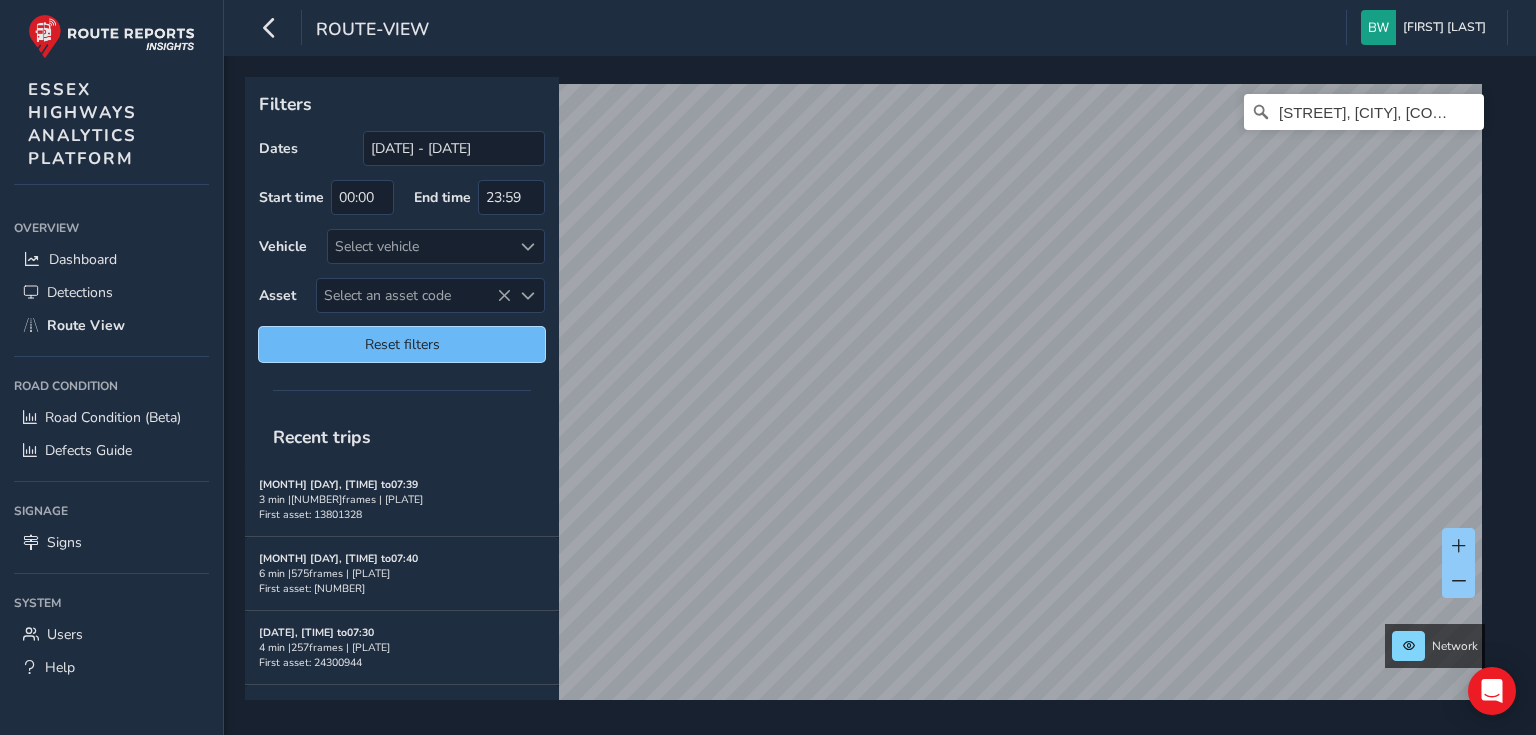 click on "Reset filters" at bounding box center [402, 344] 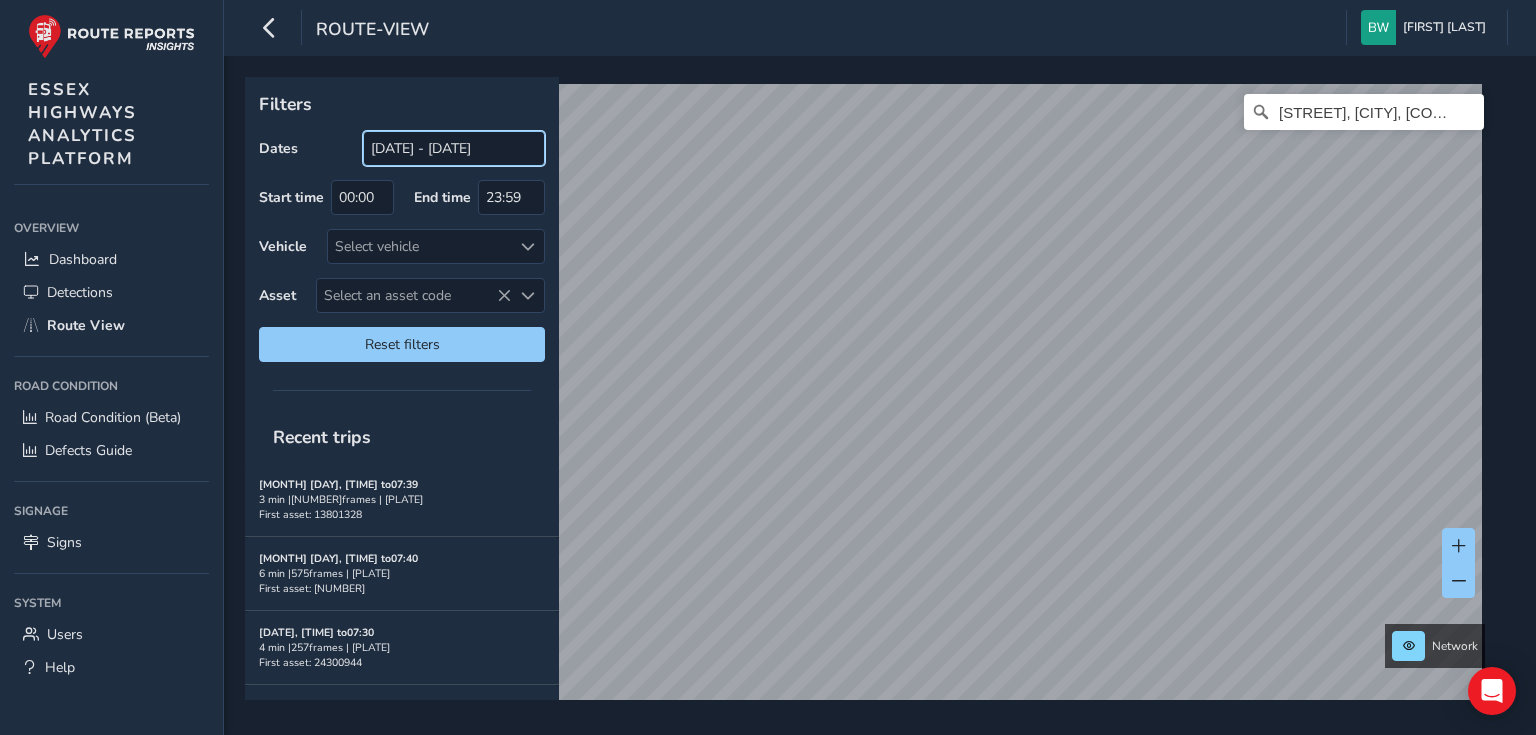 click on "[DATE] - [DATE]" at bounding box center [454, 148] 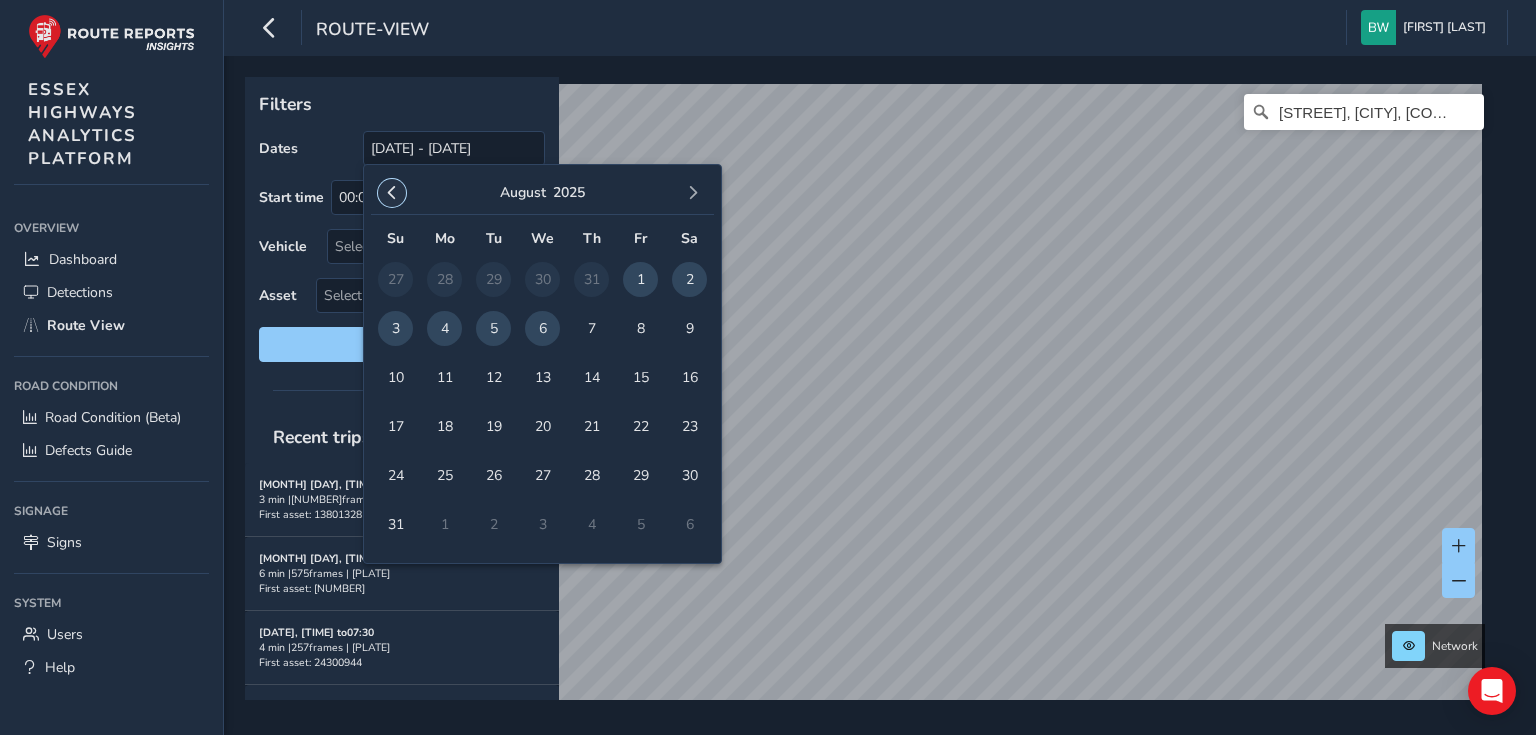 click at bounding box center (392, 193) 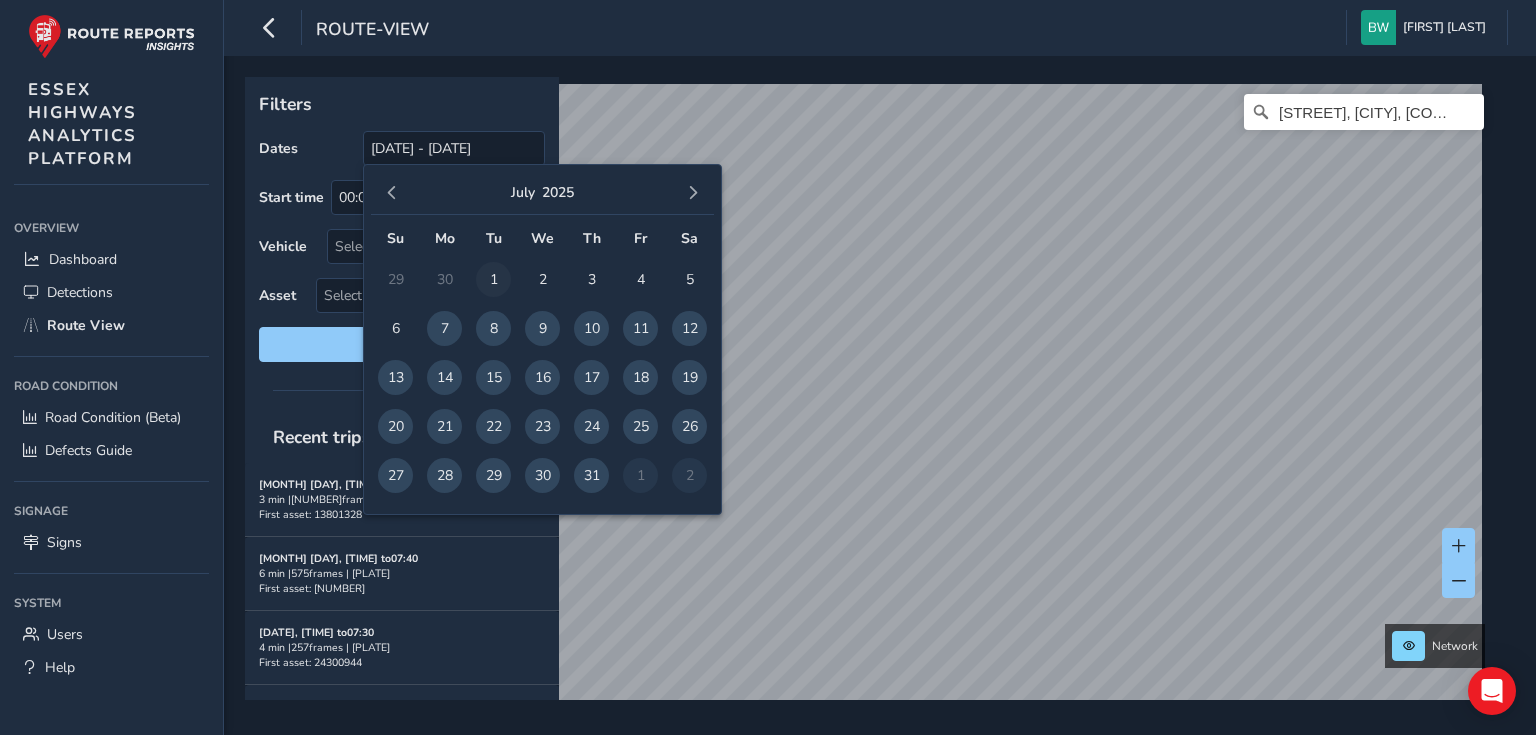 click on "1" at bounding box center [493, 279] 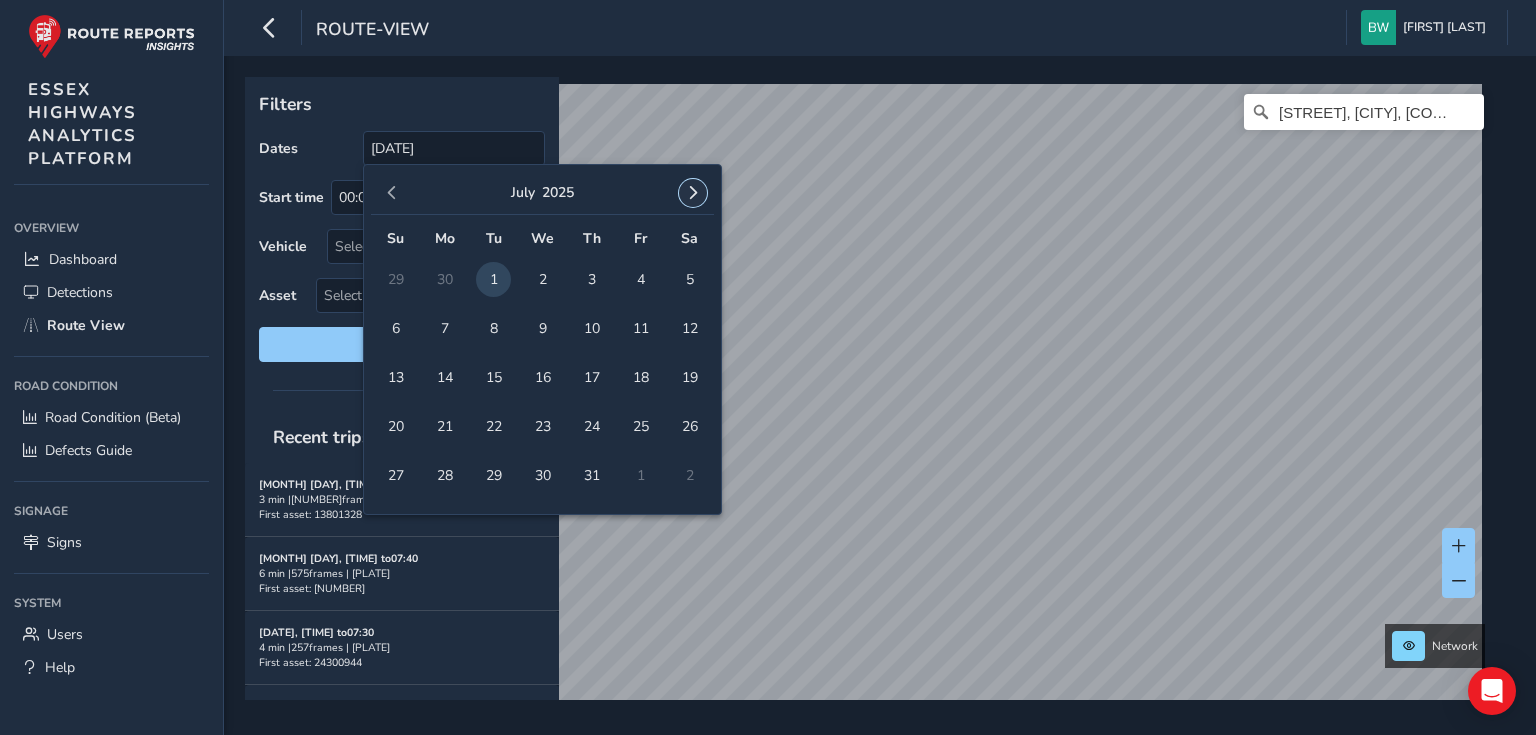 click at bounding box center [693, 193] 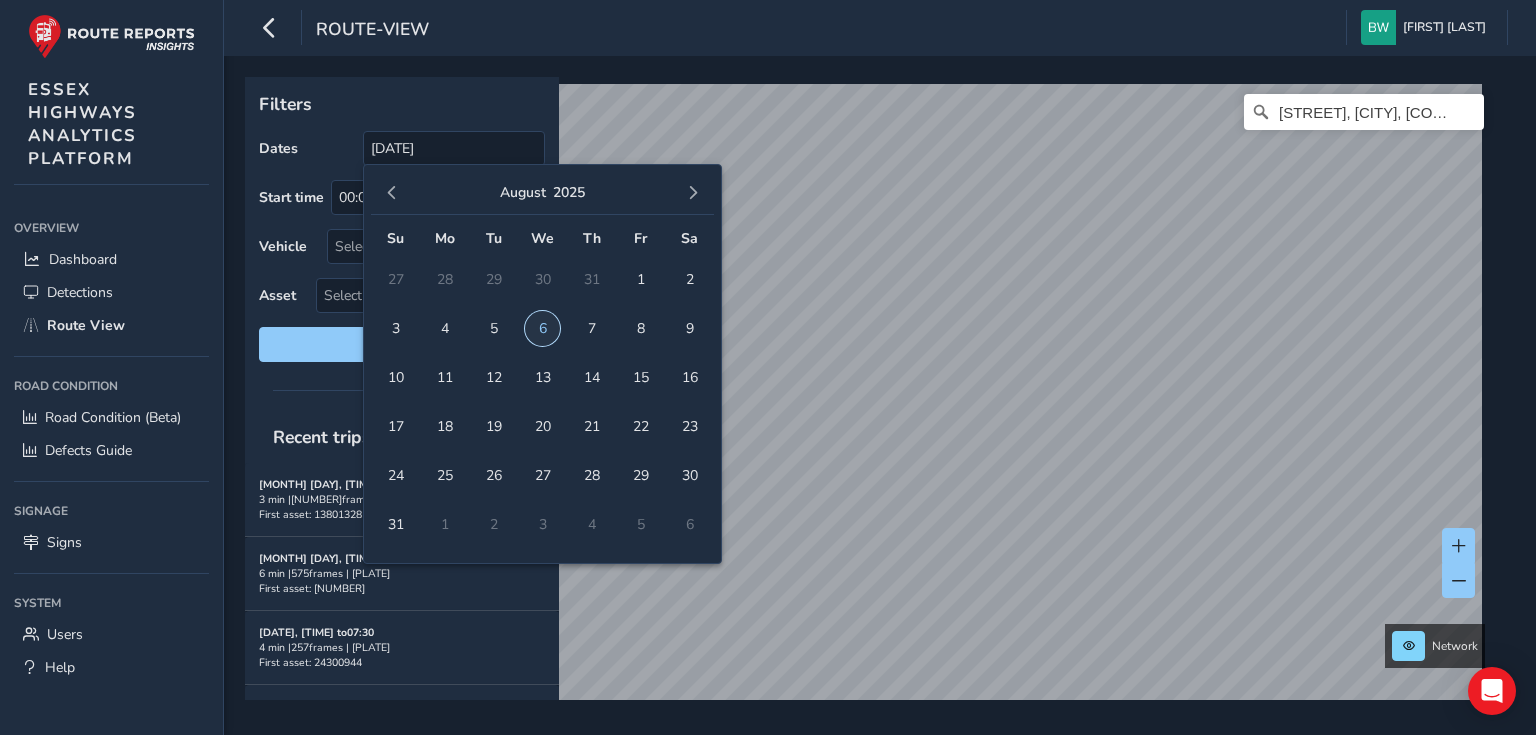 click on "6" at bounding box center [542, 328] 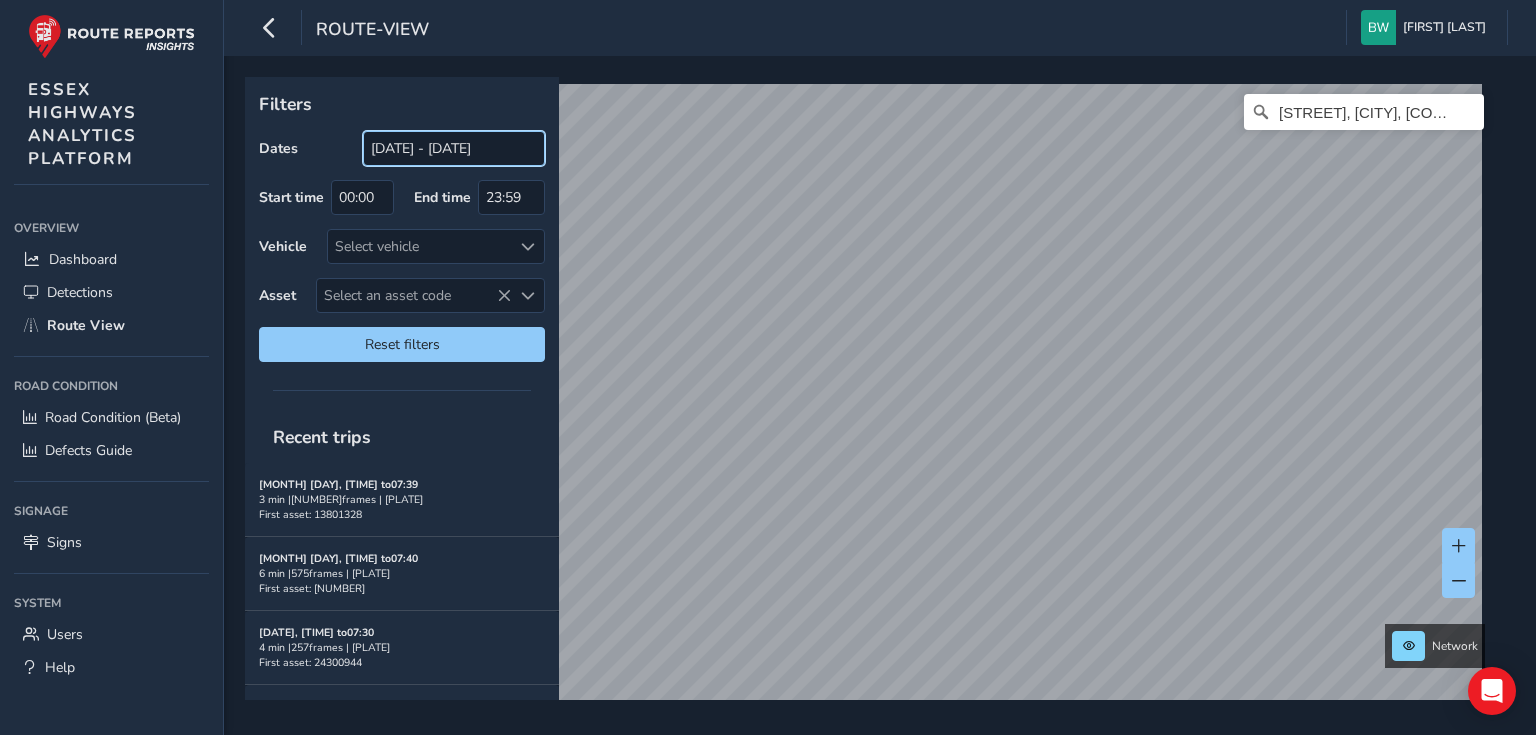 click on "[DATE] - [DATE]" at bounding box center [454, 148] 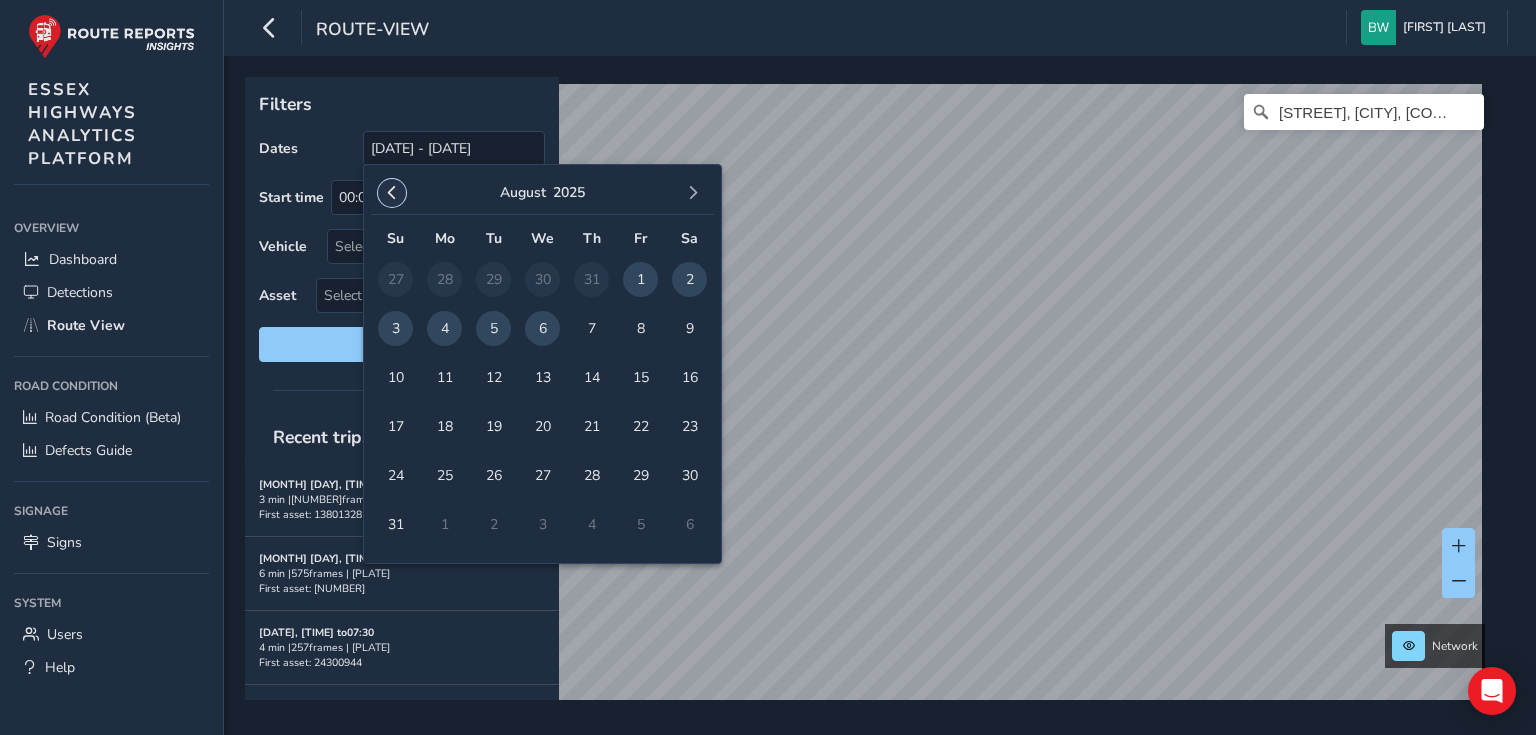 click at bounding box center (392, 193) 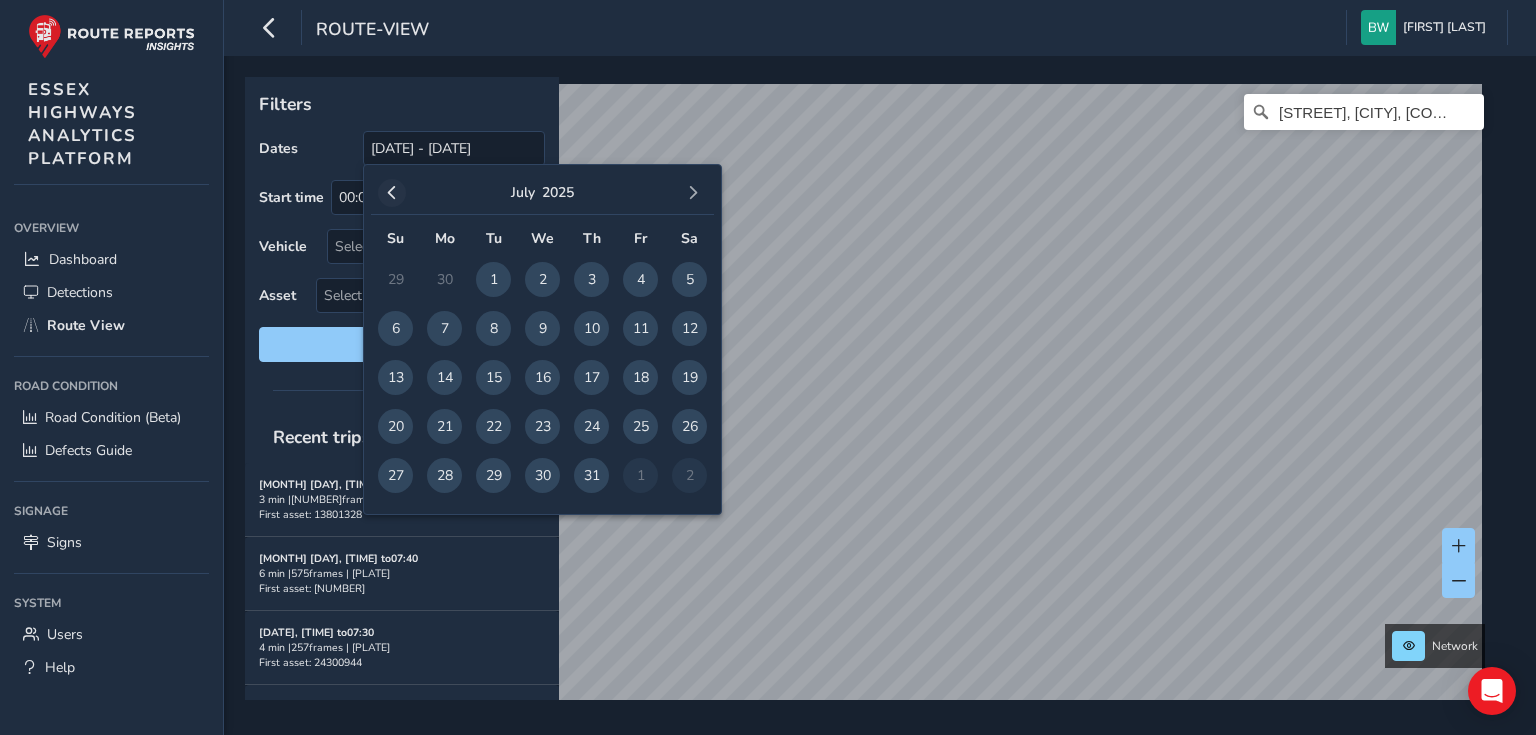 click at bounding box center [392, 193] 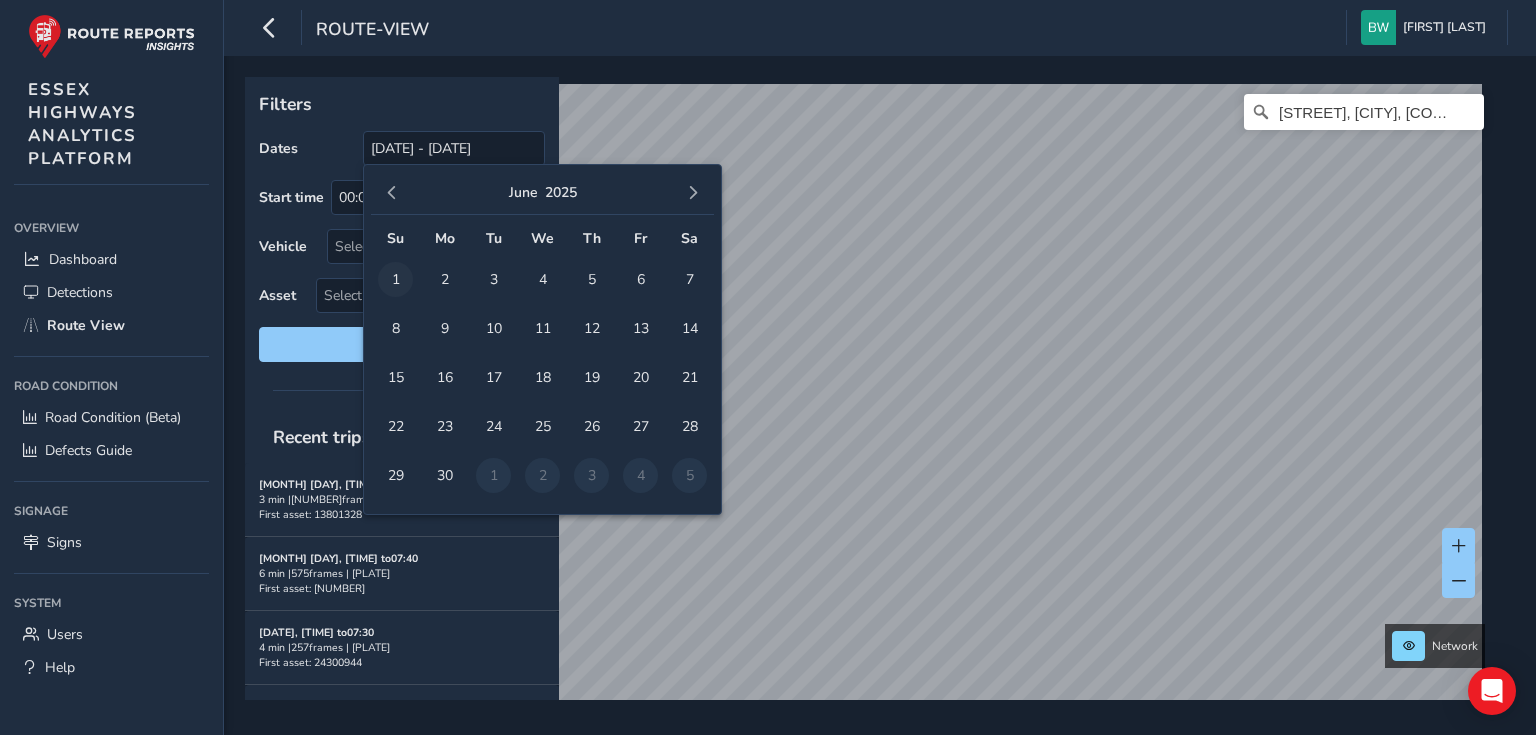 click on "1" at bounding box center (395, 279) 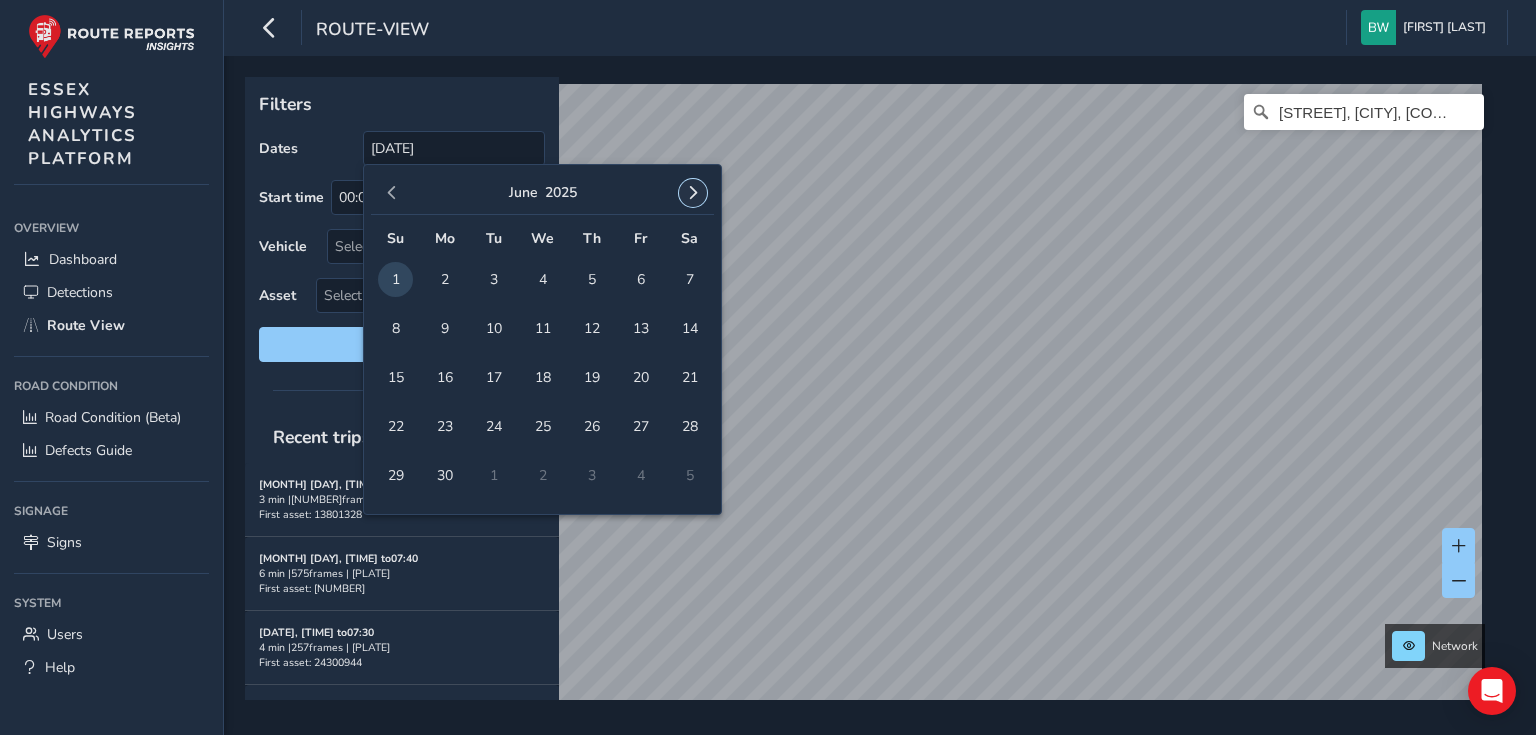 click at bounding box center (693, 193) 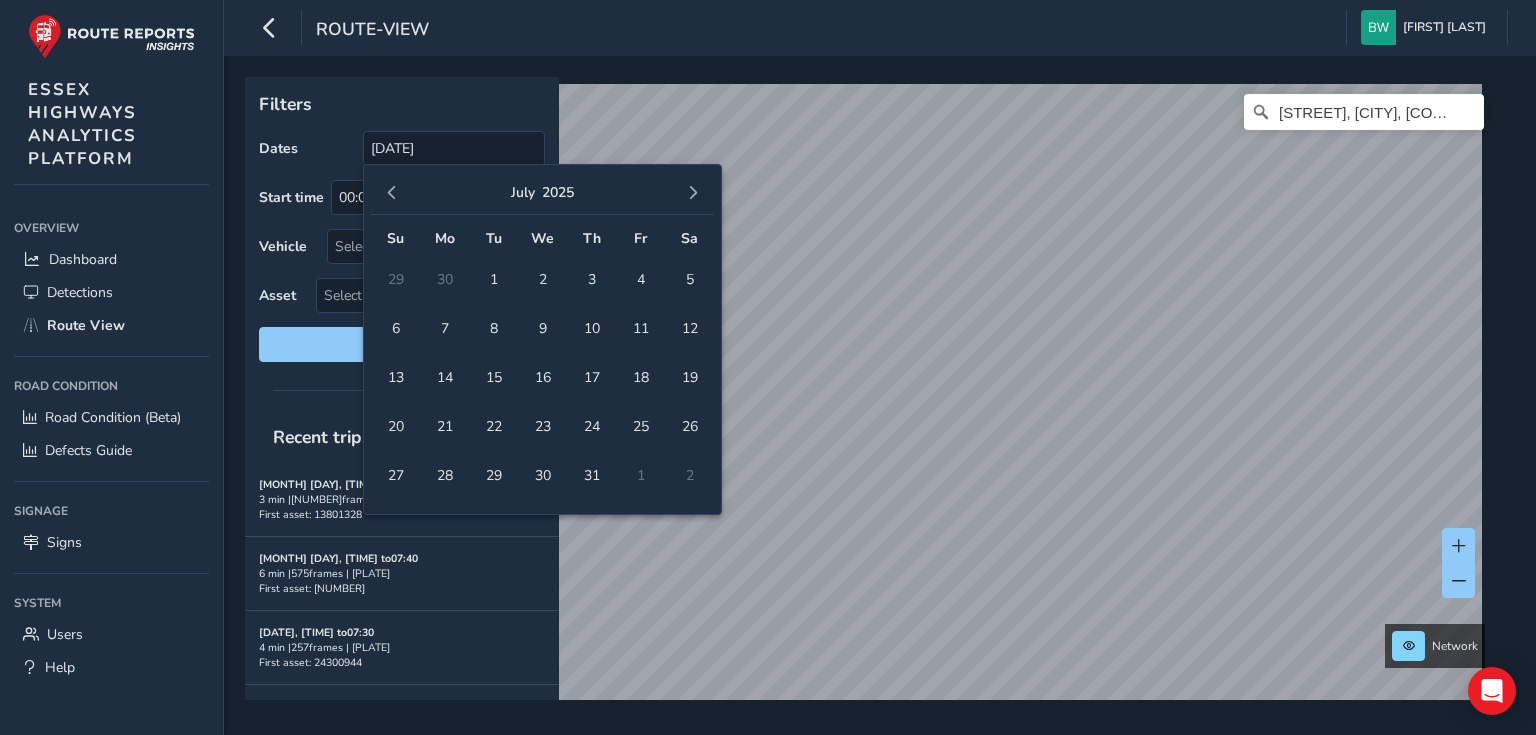 click at bounding box center [693, 193] 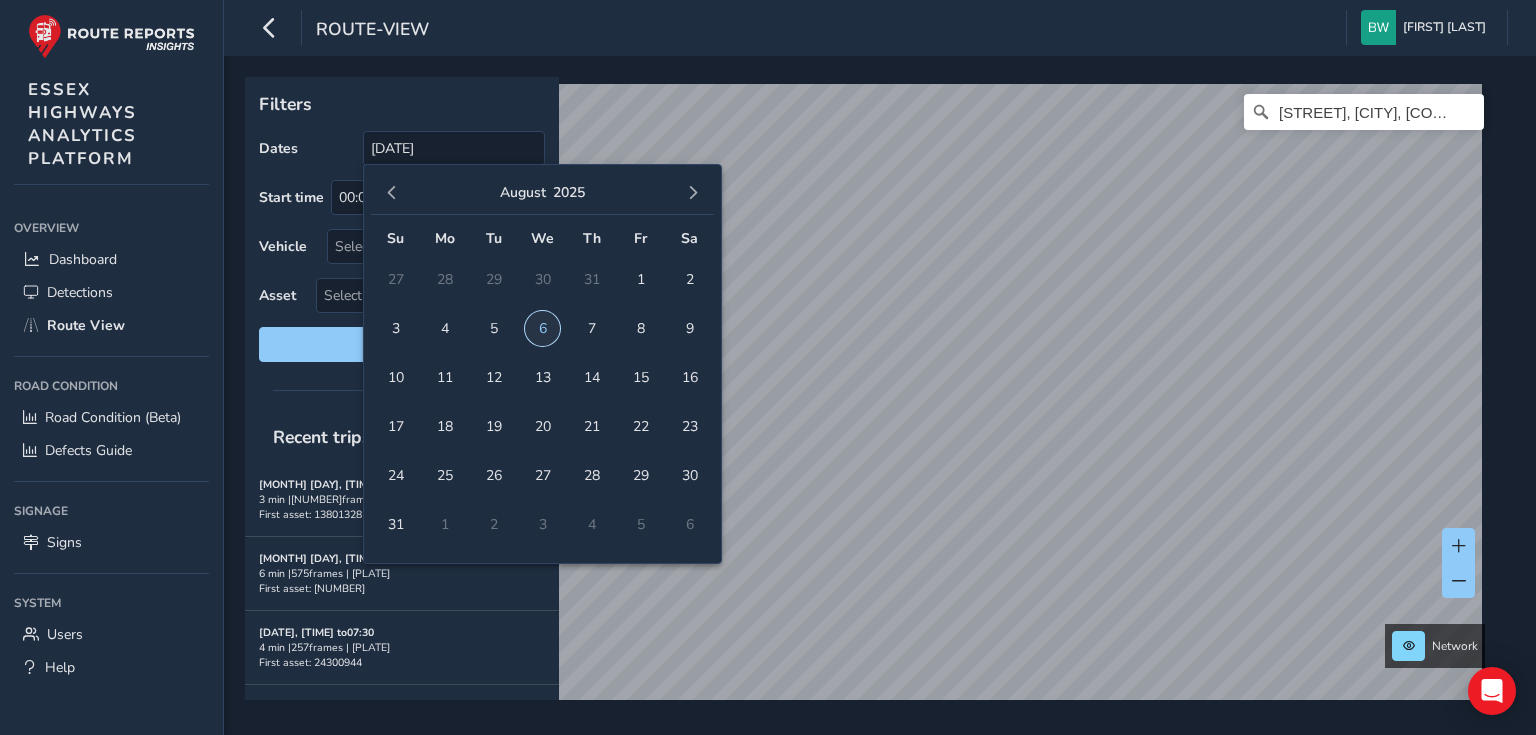 click on "6" at bounding box center (542, 328) 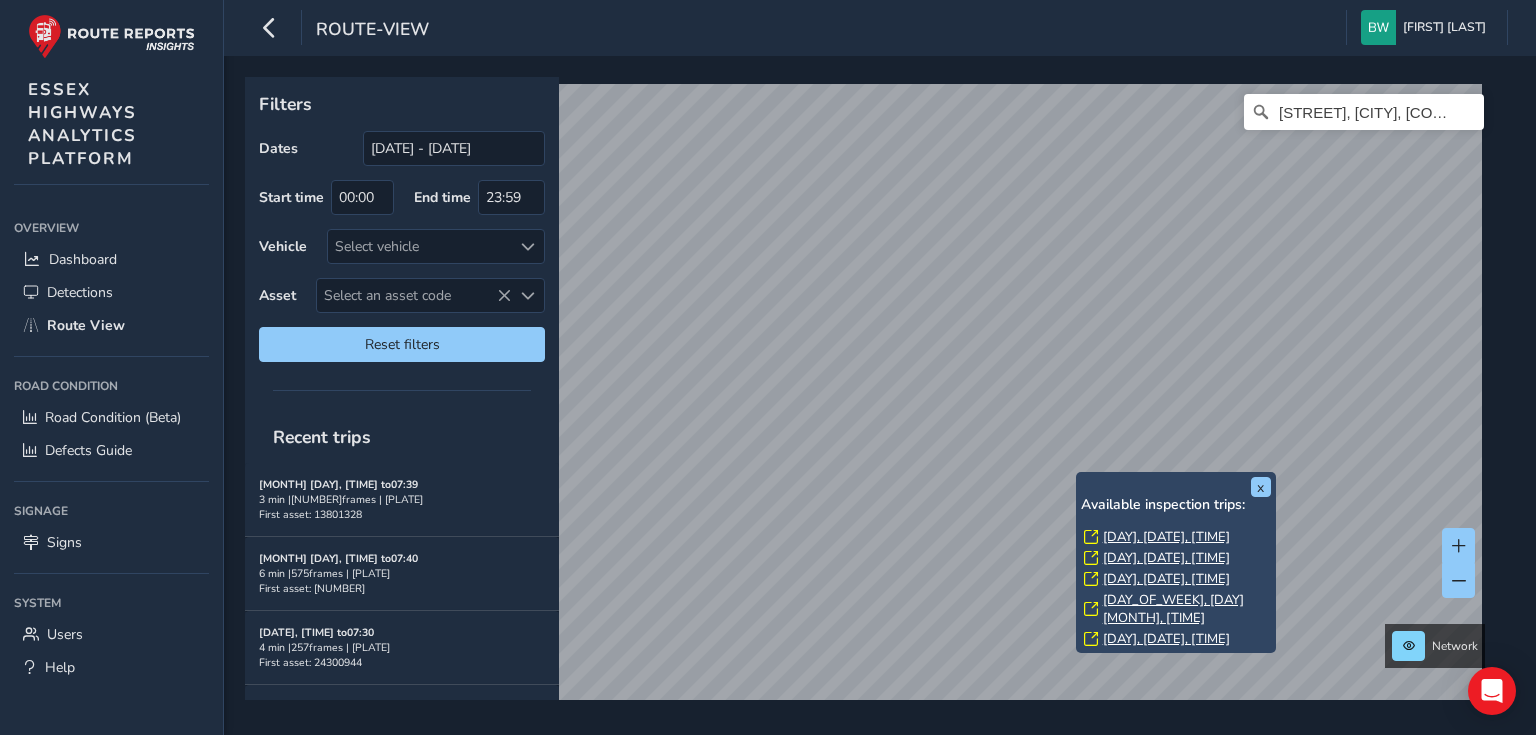 click on "[DAY], [DATE], [TIME]" at bounding box center (1166, 537) 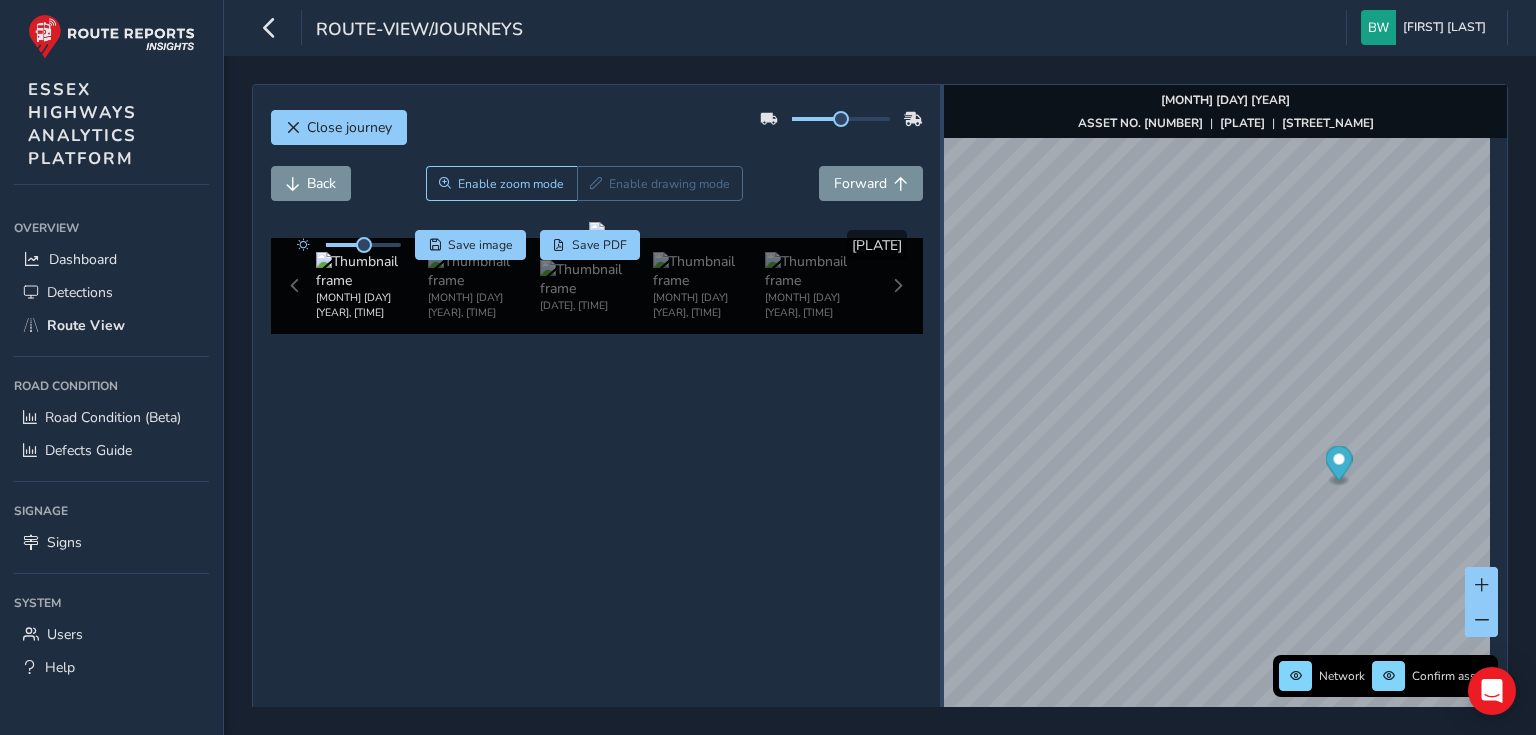 drag, startPoint x: 1059, startPoint y: 425, endPoint x: 934, endPoint y: 430, distance: 125.09996 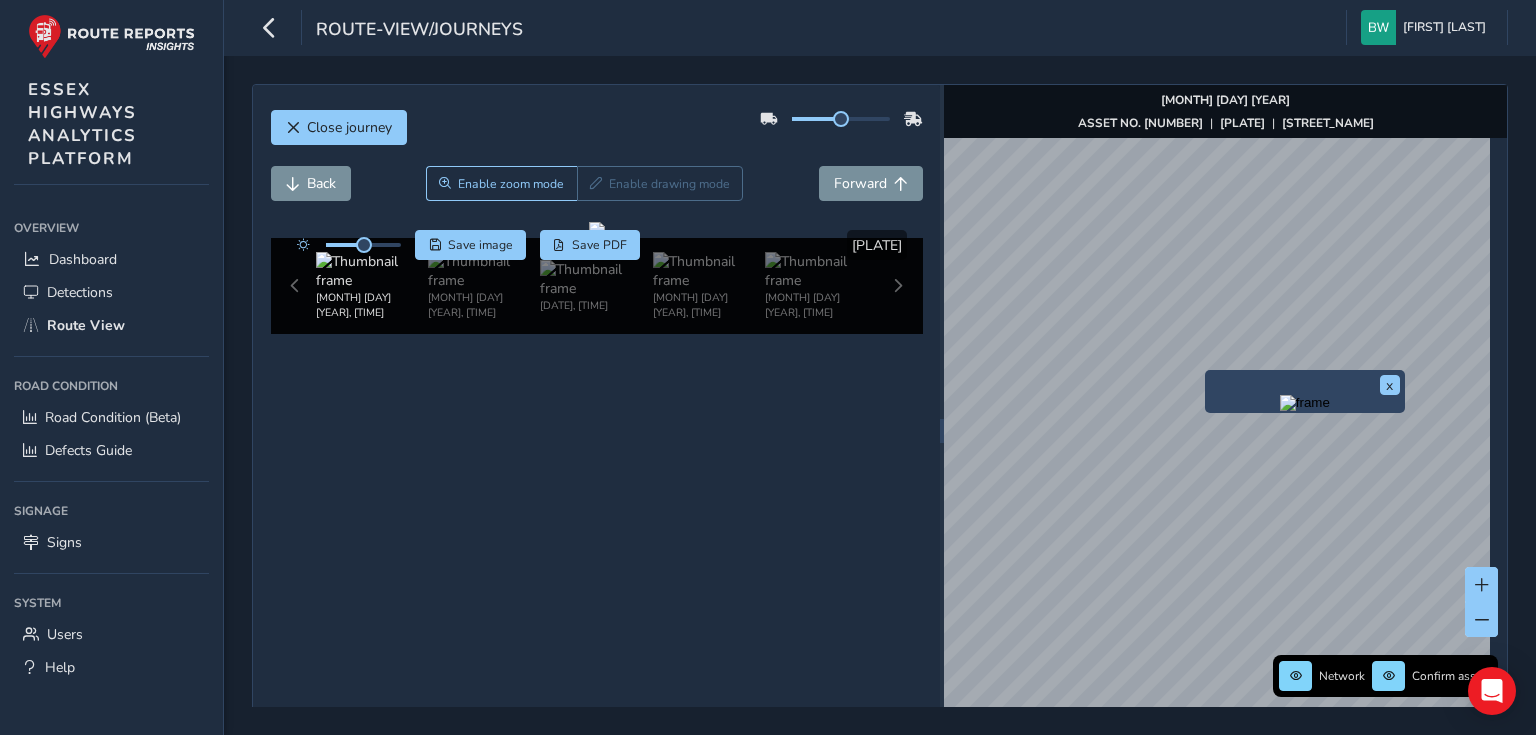 click on "x   Network   Confirm assets     [MONTH] [DAY] [YEAR] ASSET NO. [NUMBER]  | [PLATE]  | CHURCH LANGLEY WAY" at bounding box center (1225, 431) 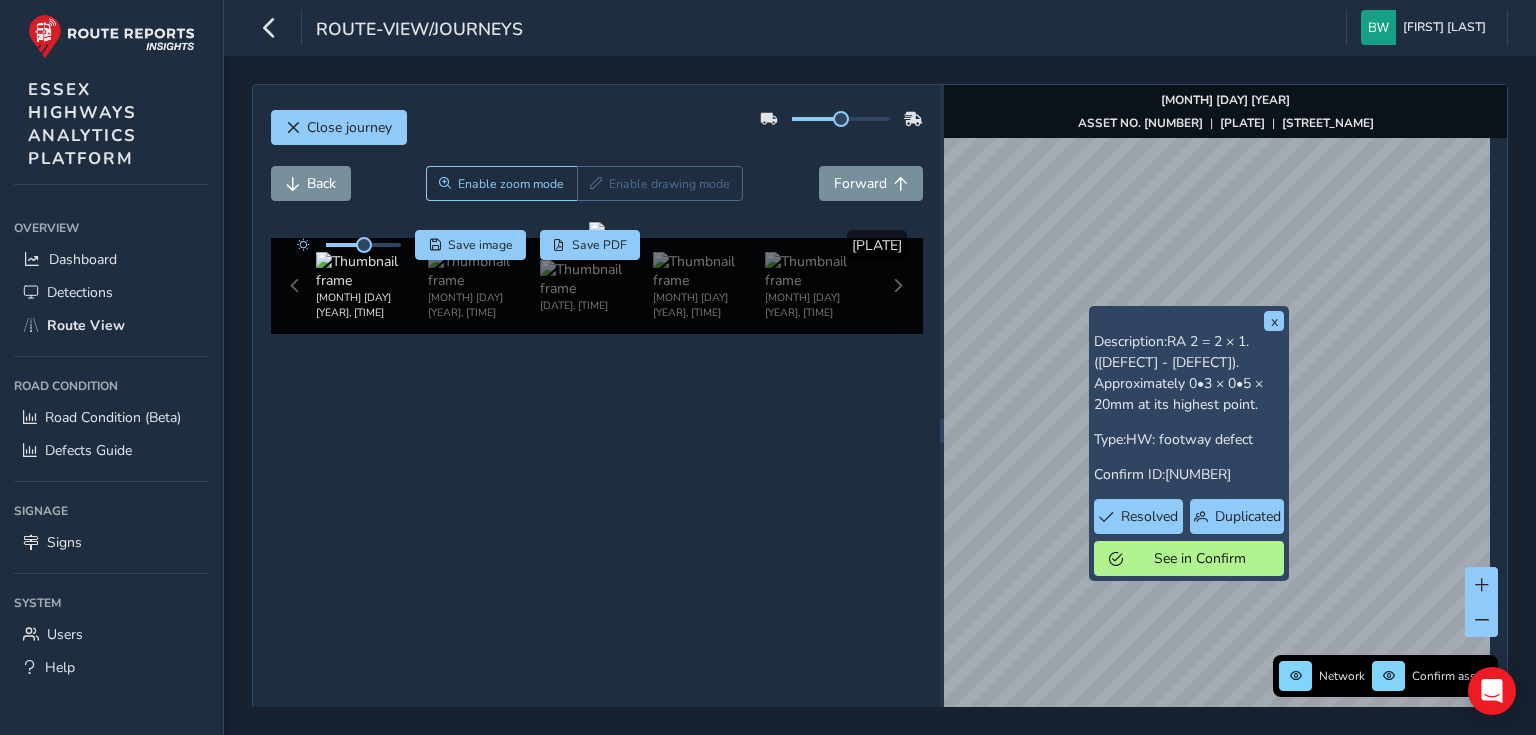 click on "x Description:  RA 2 = 2 × 1.  (Root Damage - Subsidence).  Approximately 0•3 × 0•5 × 20mm at its highest point. Type:  HW: footway defect Confirm ID:  [ID] Resolved Duplicated See in Confirm   Network   Confirm assets     [MONTH] [DAY] [YEAR] ASSET NO. [NUMBER]  | [PLATE]  | CHURCH LANGLEY WAY" at bounding box center [1225, 431] 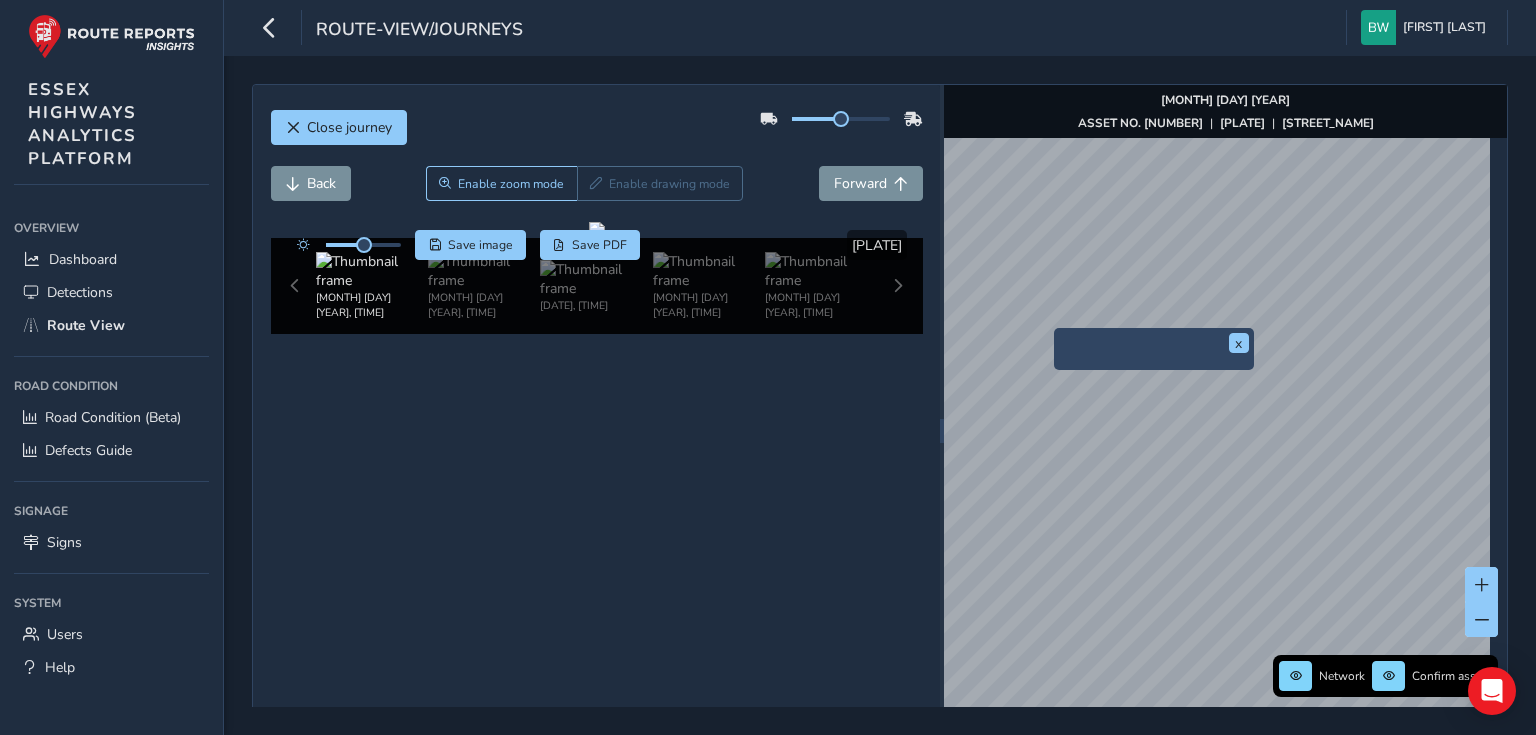 drag, startPoint x: 1076, startPoint y: 349, endPoint x: 1181, endPoint y: 413, distance: 122.967476 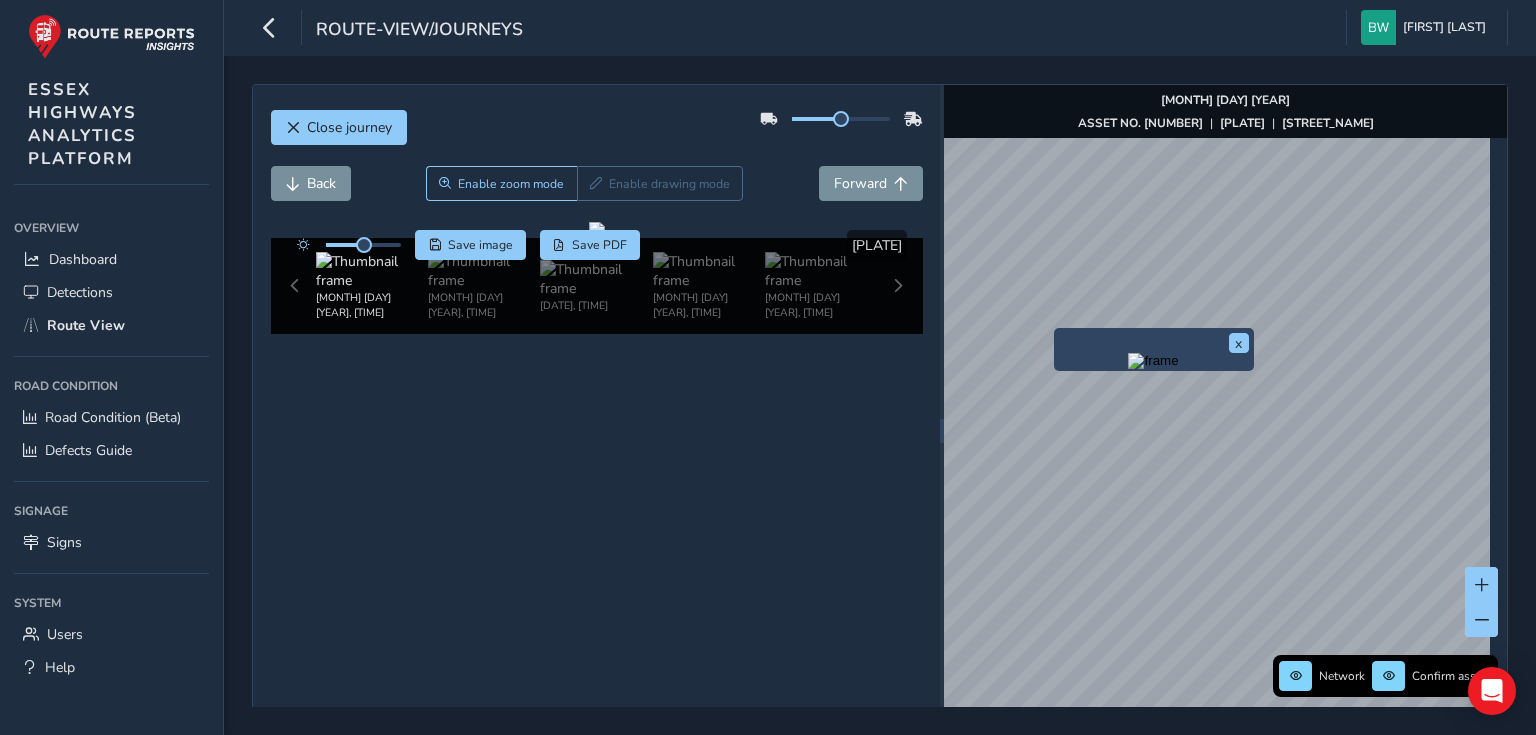 click on "x" at bounding box center (1154, 349) 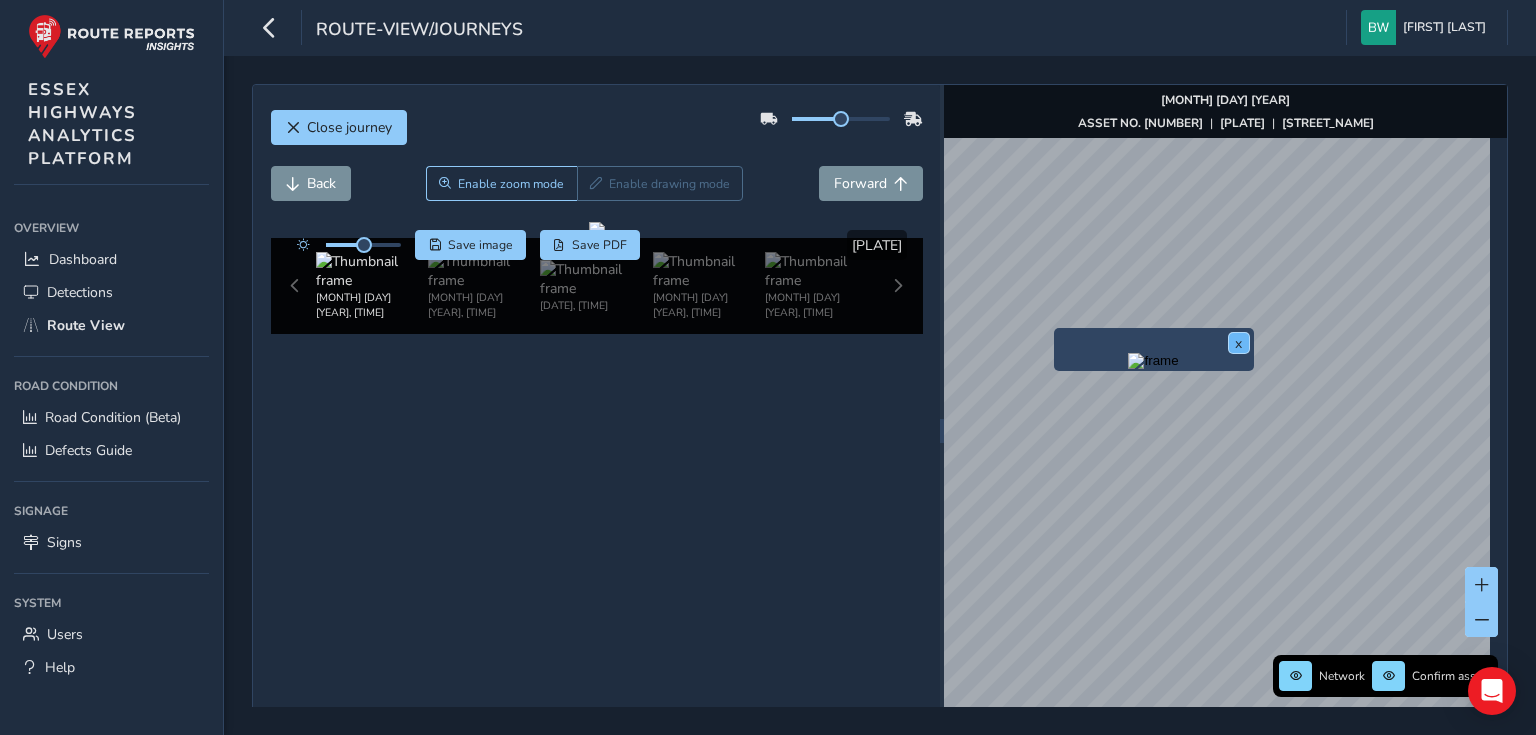 click on "x" at bounding box center (1239, 343) 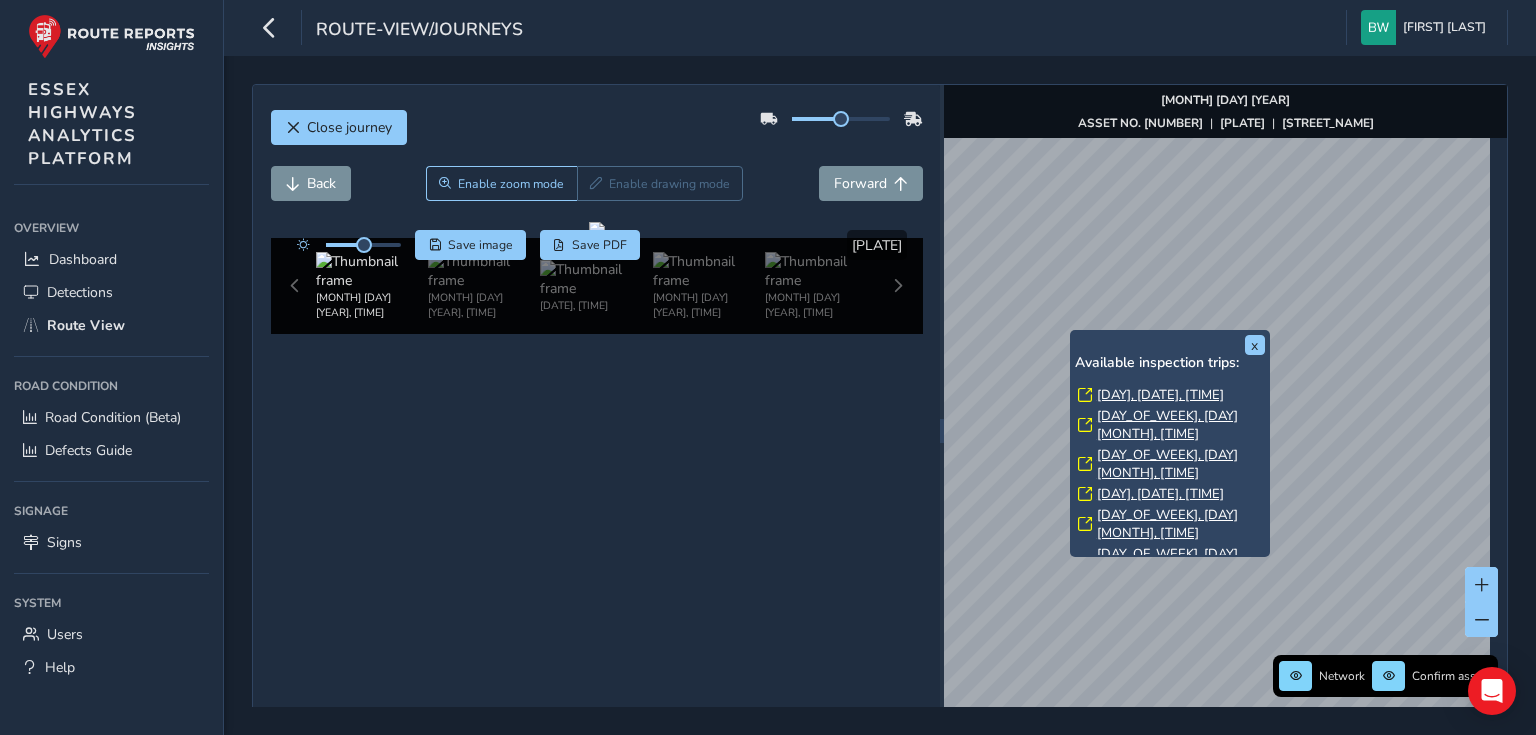 click on "[DAY], [DATE], [TIME]" at bounding box center (1160, 395) 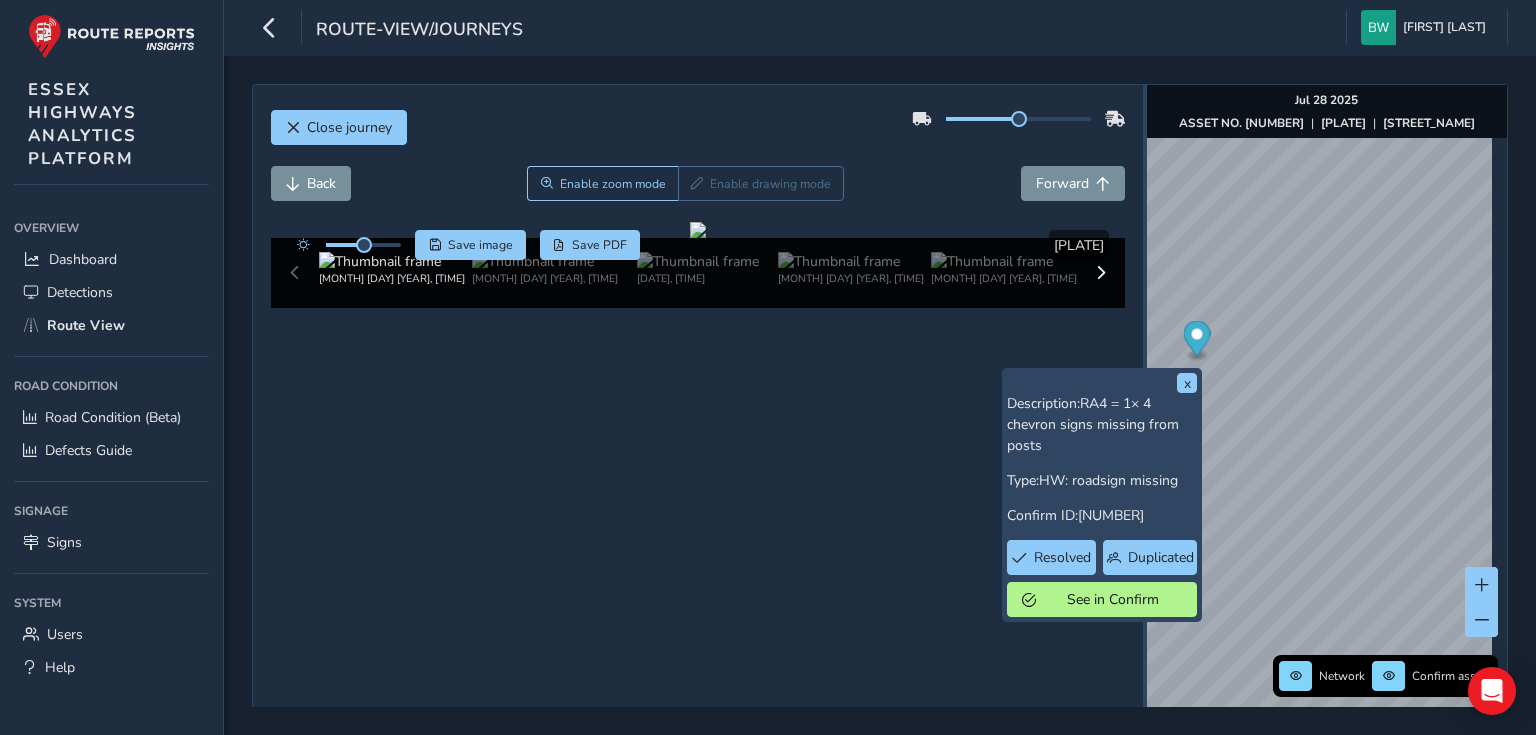 drag, startPoint x: 936, startPoint y: 436, endPoint x: 1021, endPoint y: 355, distance: 117.413795 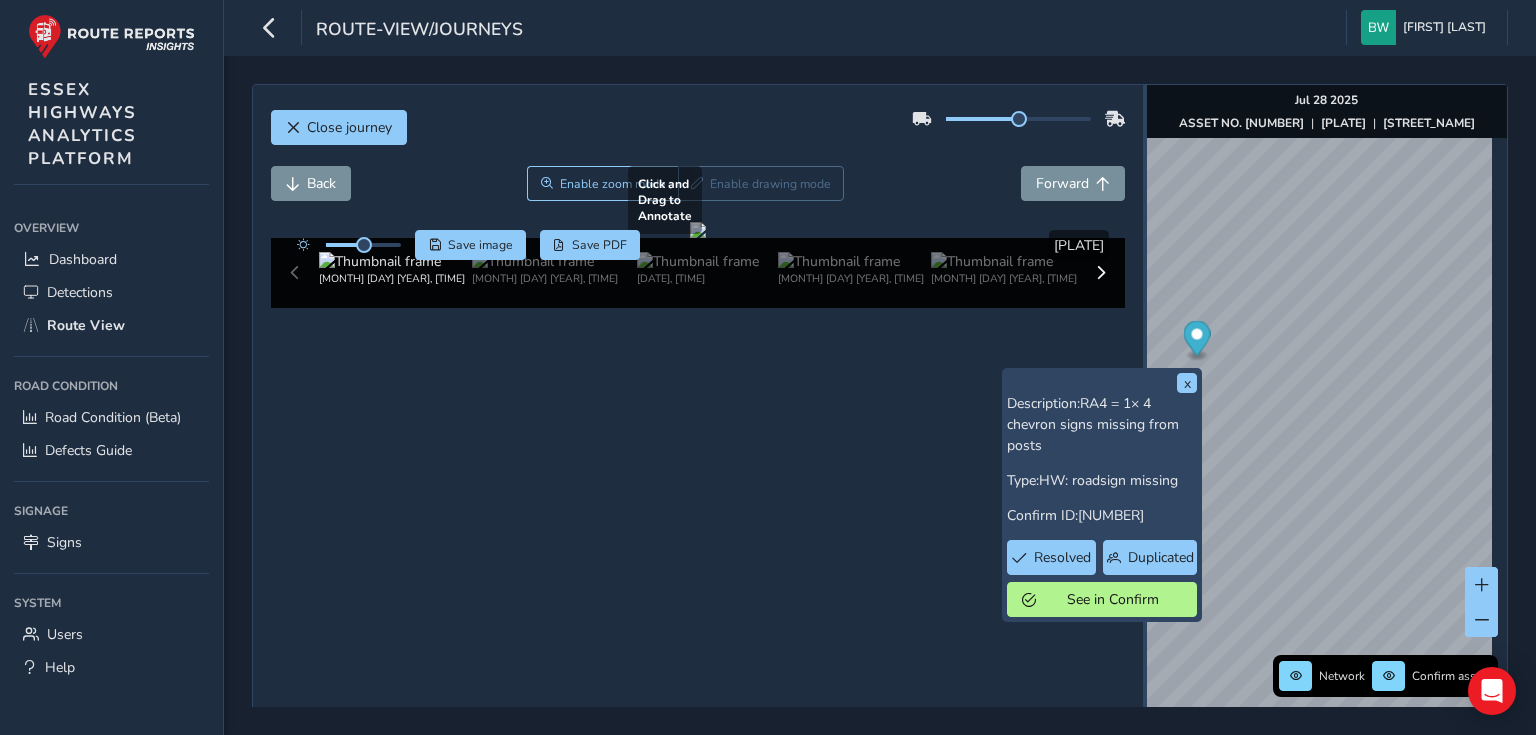 click on "Close journey Back Enable zoom mode Enable drawing mode Forward Click and Drag to Annotate [MONTH] [DAY] [YEAR], [TIME] [MONTH] [DAY] [YEAR], [TIME] [MONTH] [DAY] [YEAR], [TIME] [MONTH] [DAY] [YEAR], [TIME] [MONTH] [DAY] [YEAR], [TIME] [MONTH] [DAY] [YEAR], [TIME] [MONTH] [DAY] [YEAR], [TIME] [MONTH] [DAY] [YEAR], [TIME] [MONTH] [DAY] [YEAR], [TIME] [MONTH] [DAY] [YEAR], [TIME] [MONTH] [DAY] [YEAR], [TIME] [MONTH] [DAY] [YEAR], [TIME] [MONTH] [DAY] [YEAR], [TIME] [MONTH] [DAY] [YEAR], [TIME] [MONTH] [DAY] [YEAR], [TIME]   Save image Save PDF Hide detections [PLATE] x Description:  RA4 = 1× 4 chevron signs missing from posts Type:  HW: roadsign missing Confirm ID:  [ID] Resolved Duplicated See in Confirm   Network   Confirm assets     [MONTH] [DAY] [YEAR] ASSET NO. [NUMBER]  | [PLATE]  | CHURCH LANGLEY WAY" at bounding box center [880, 431] 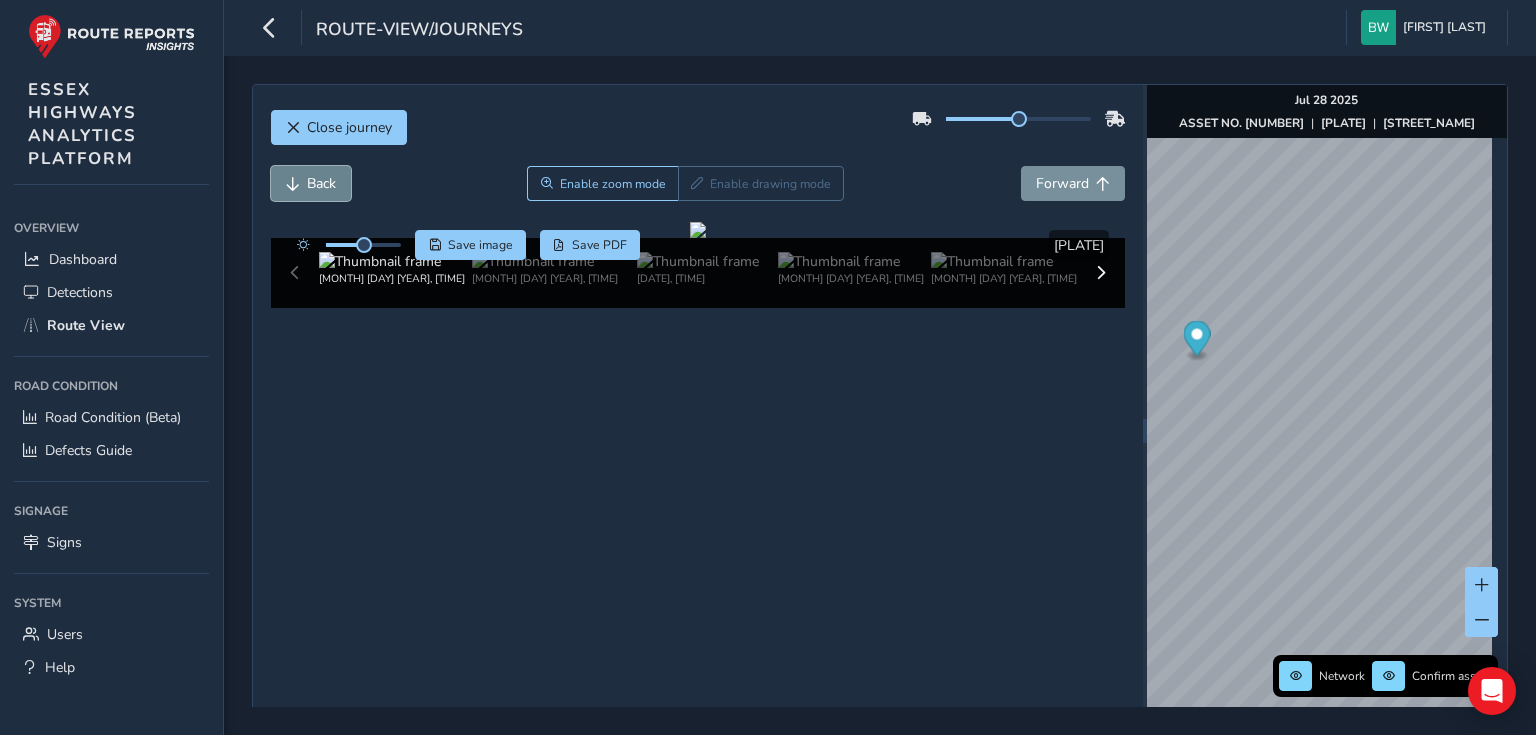 click on "Back" at bounding box center [311, 183] 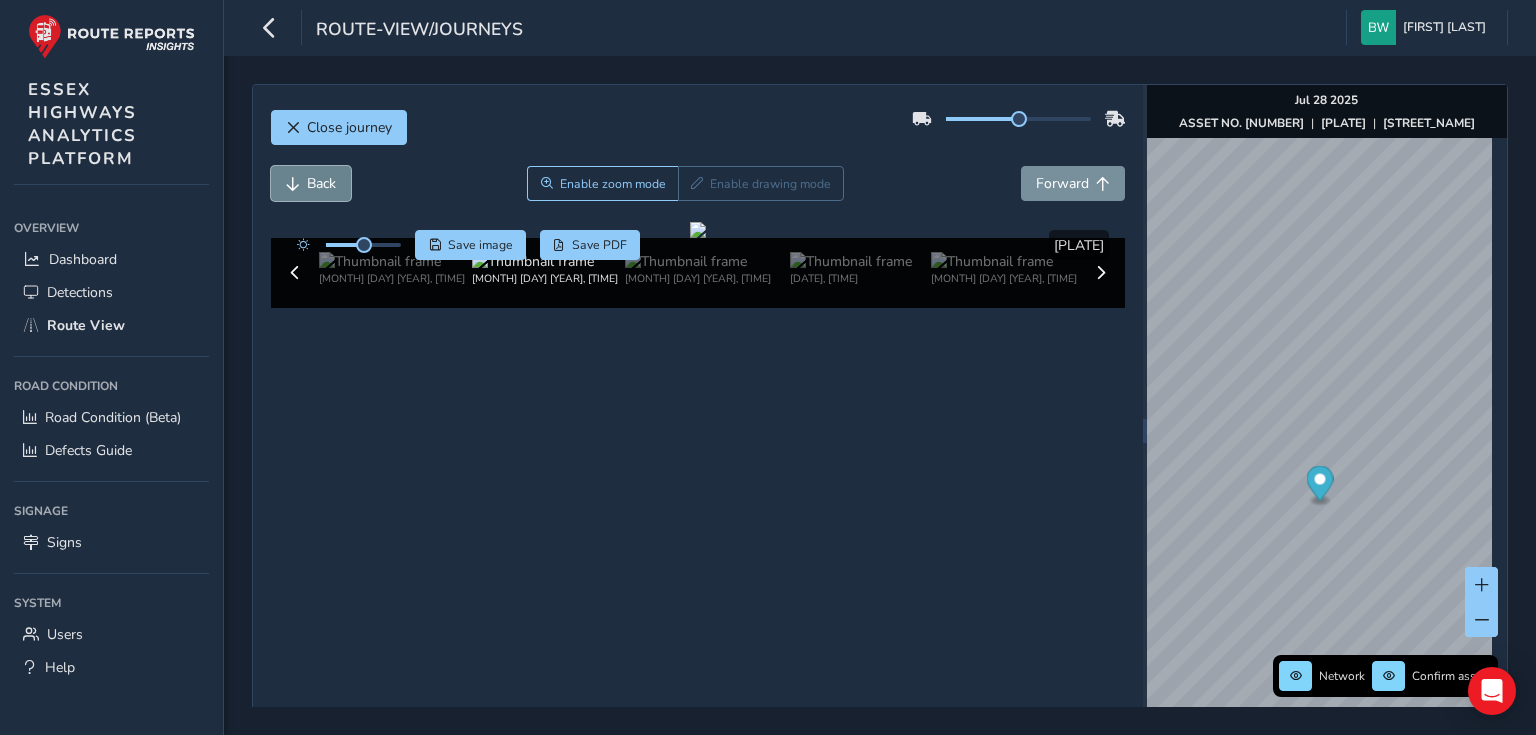click on "Back" at bounding box center (311, 183) 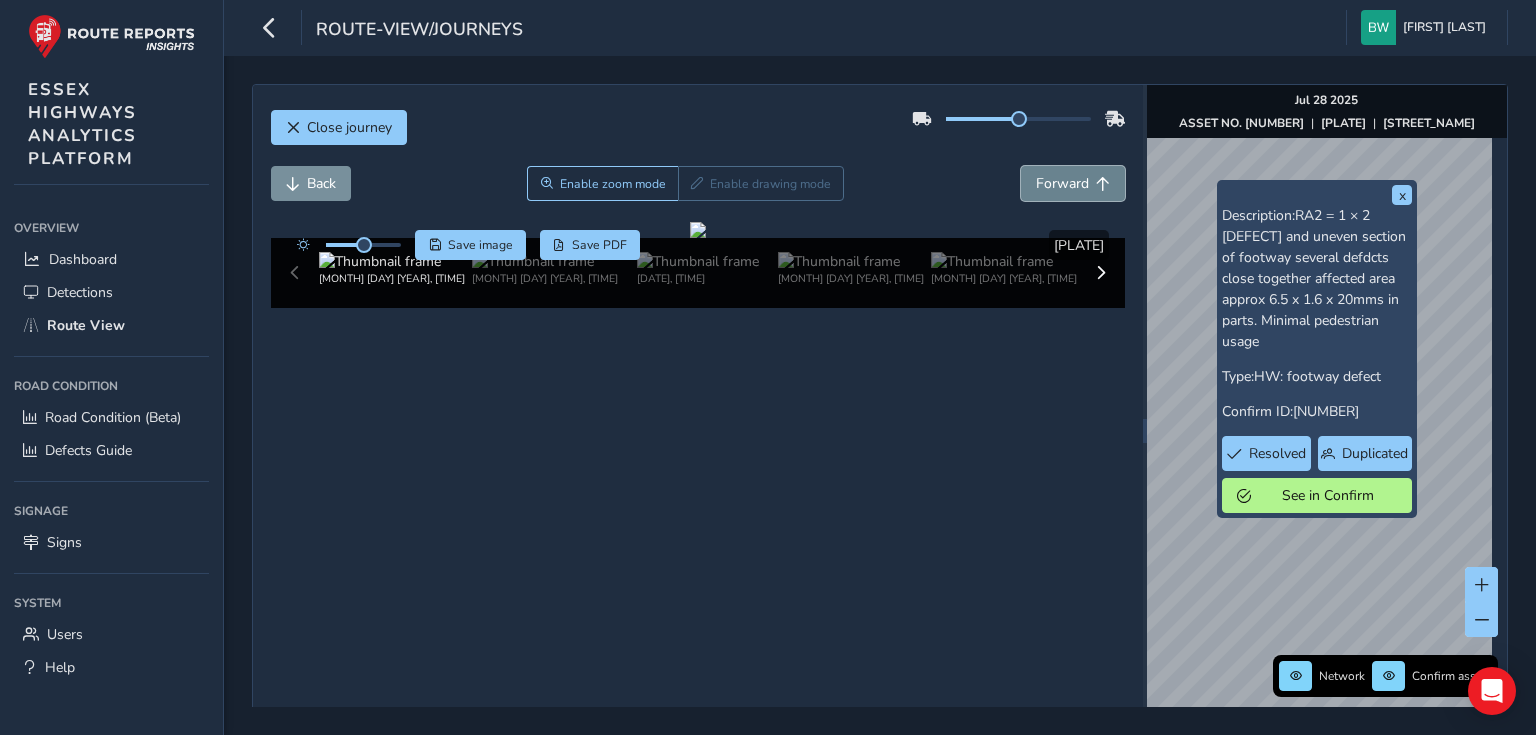 click on "Forward" at bounding box center [1062, 183] 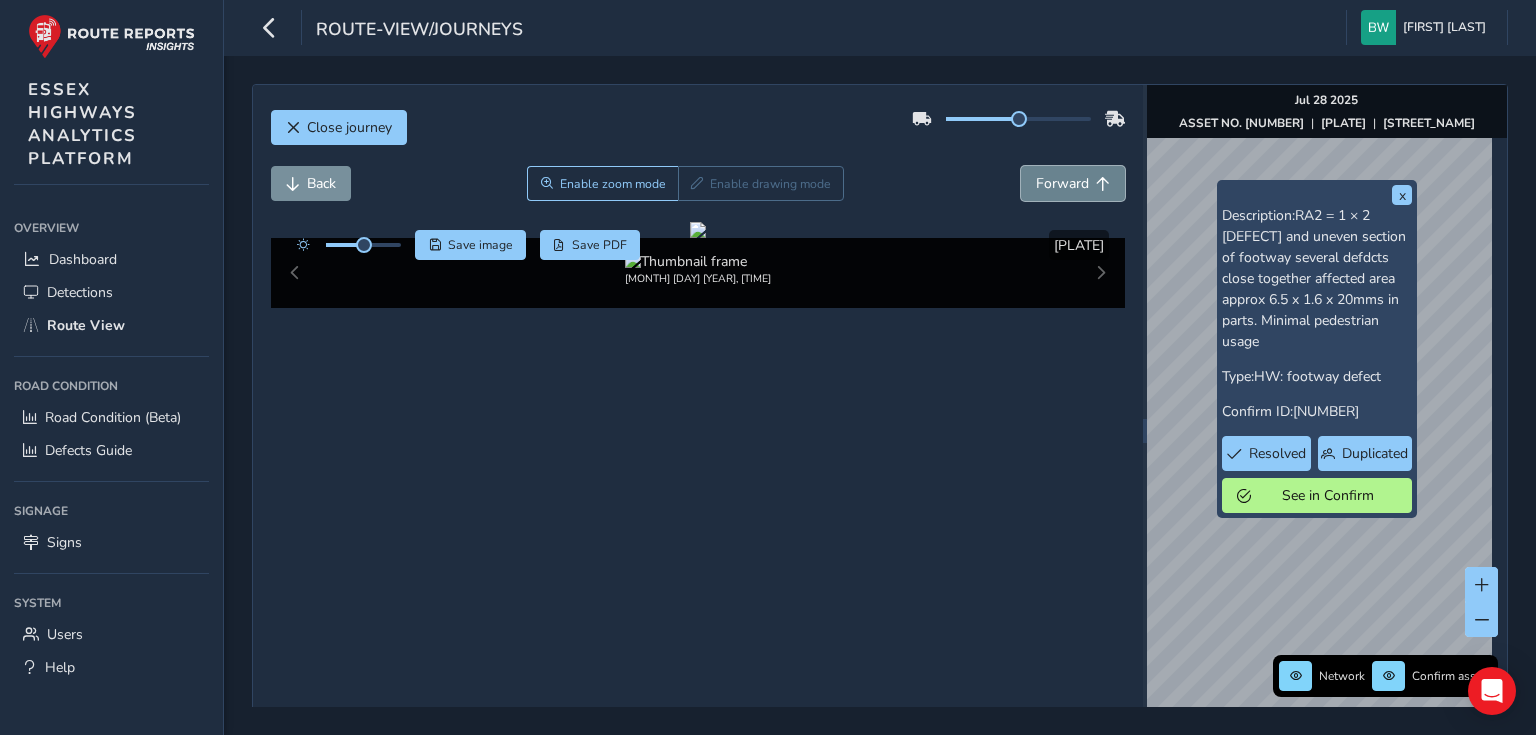 click on "Forward" at bounding box center [1062, 183] 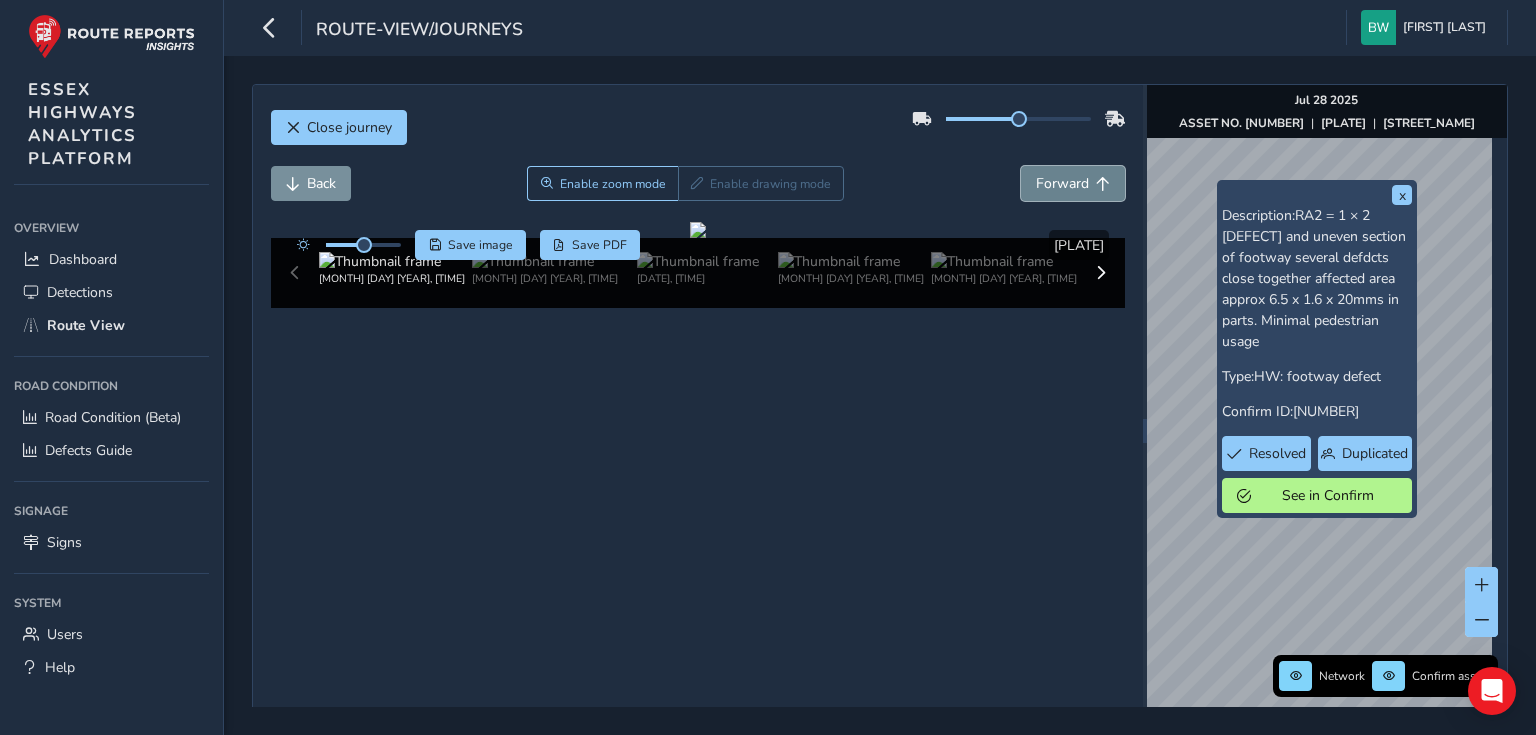 click on "Forward" at bounding box center (1062, 183) 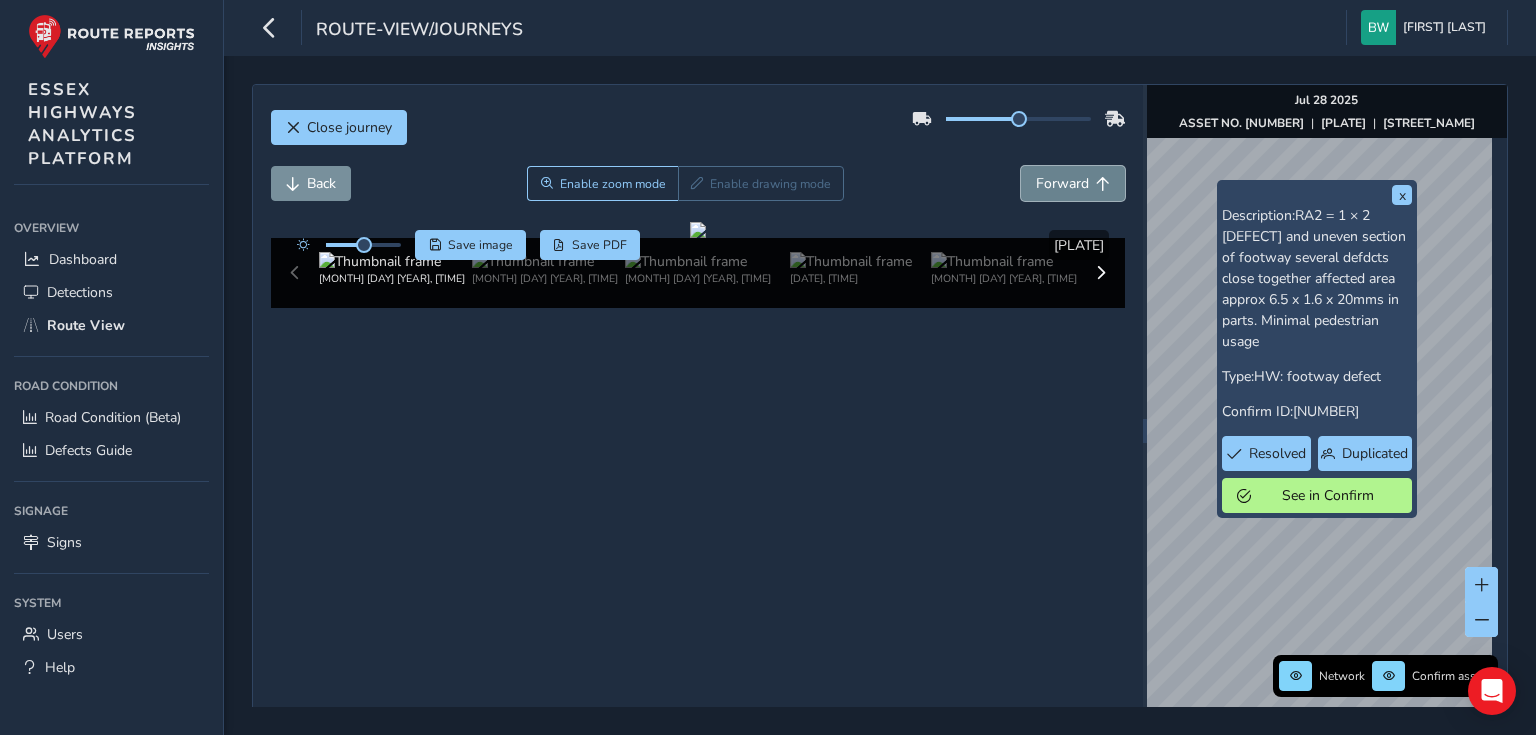 click on "Forward" at bounding box center [1062, 183] 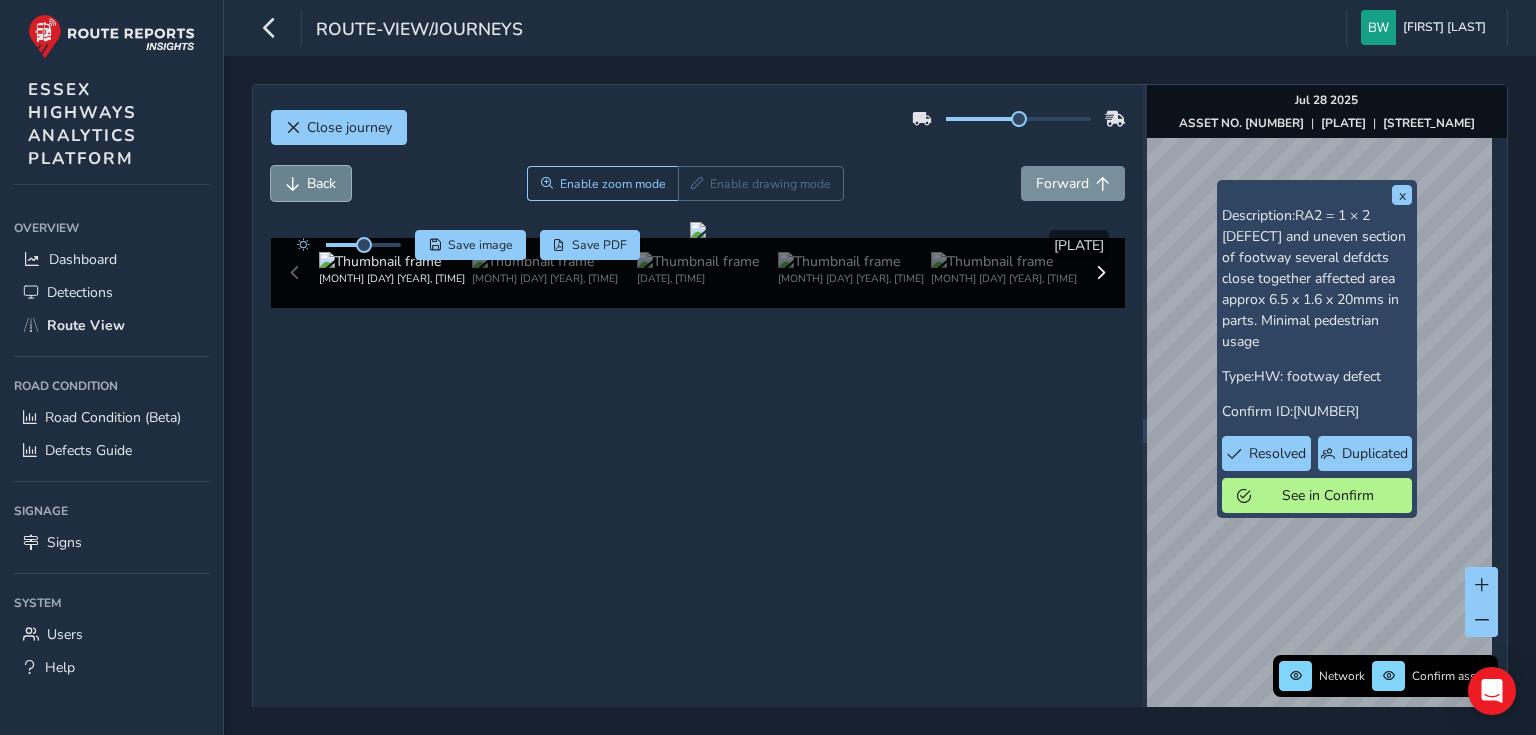 click on "Back" at bounding box center (311, 183) 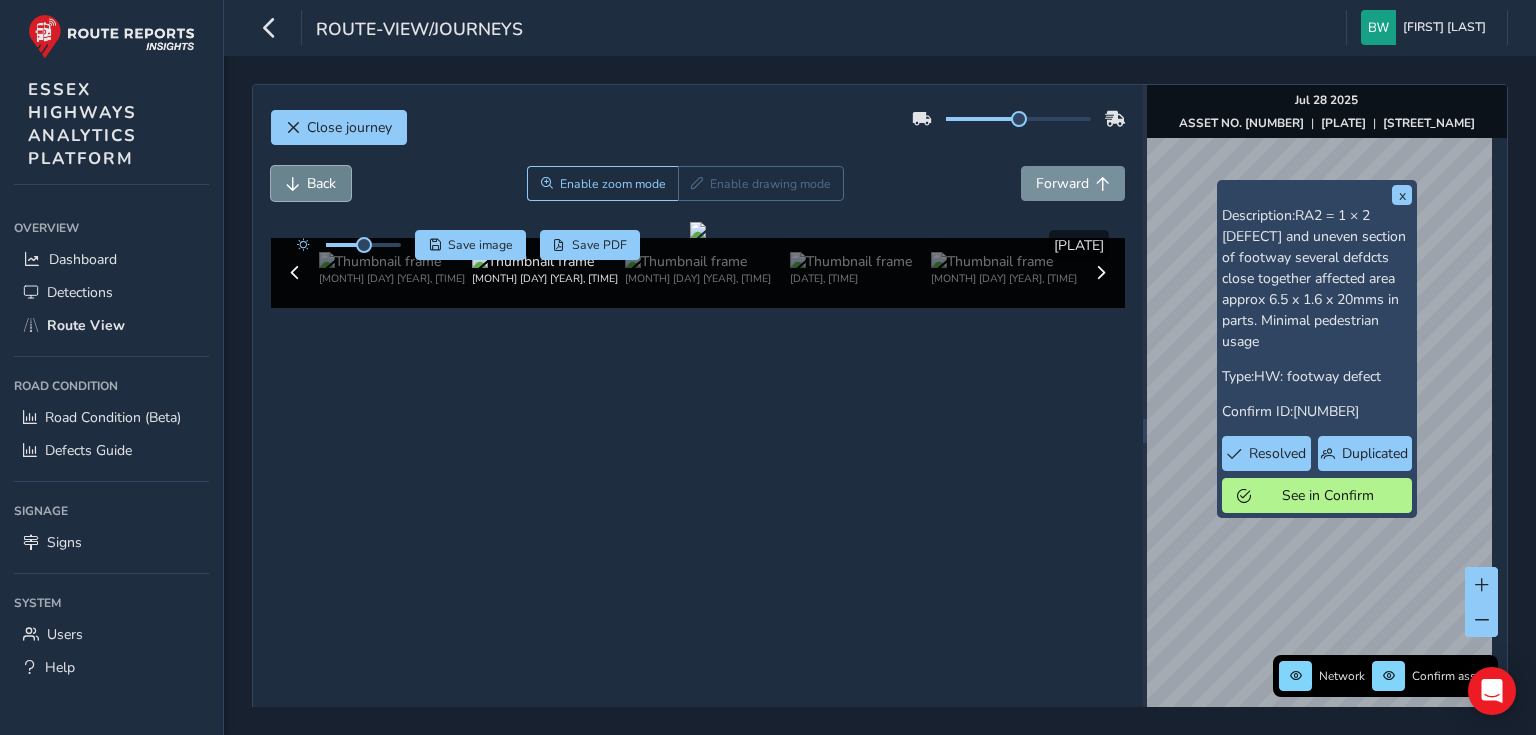 click on "Back" at bounding box center (311, 183) 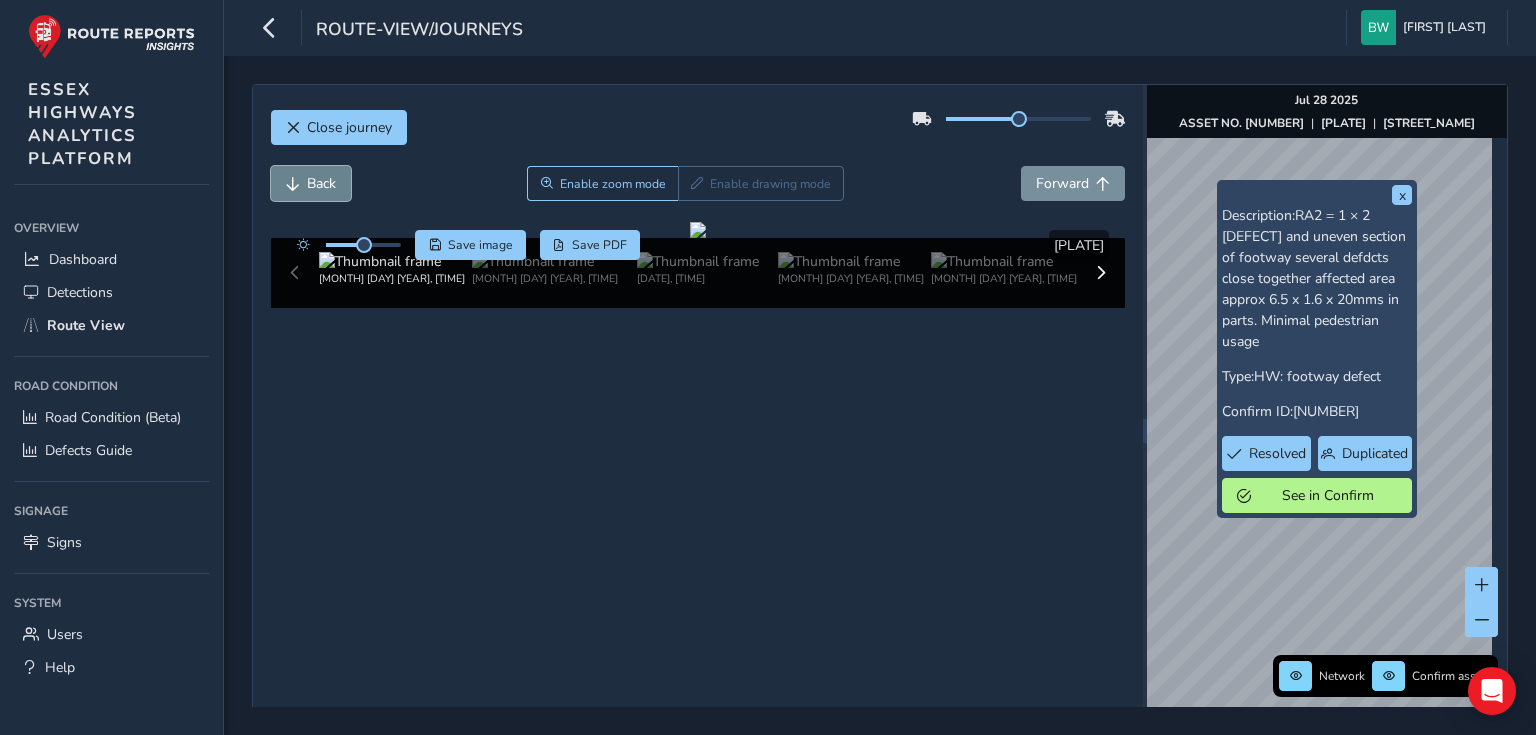 click on "Back" at bounding box center (311, 183) 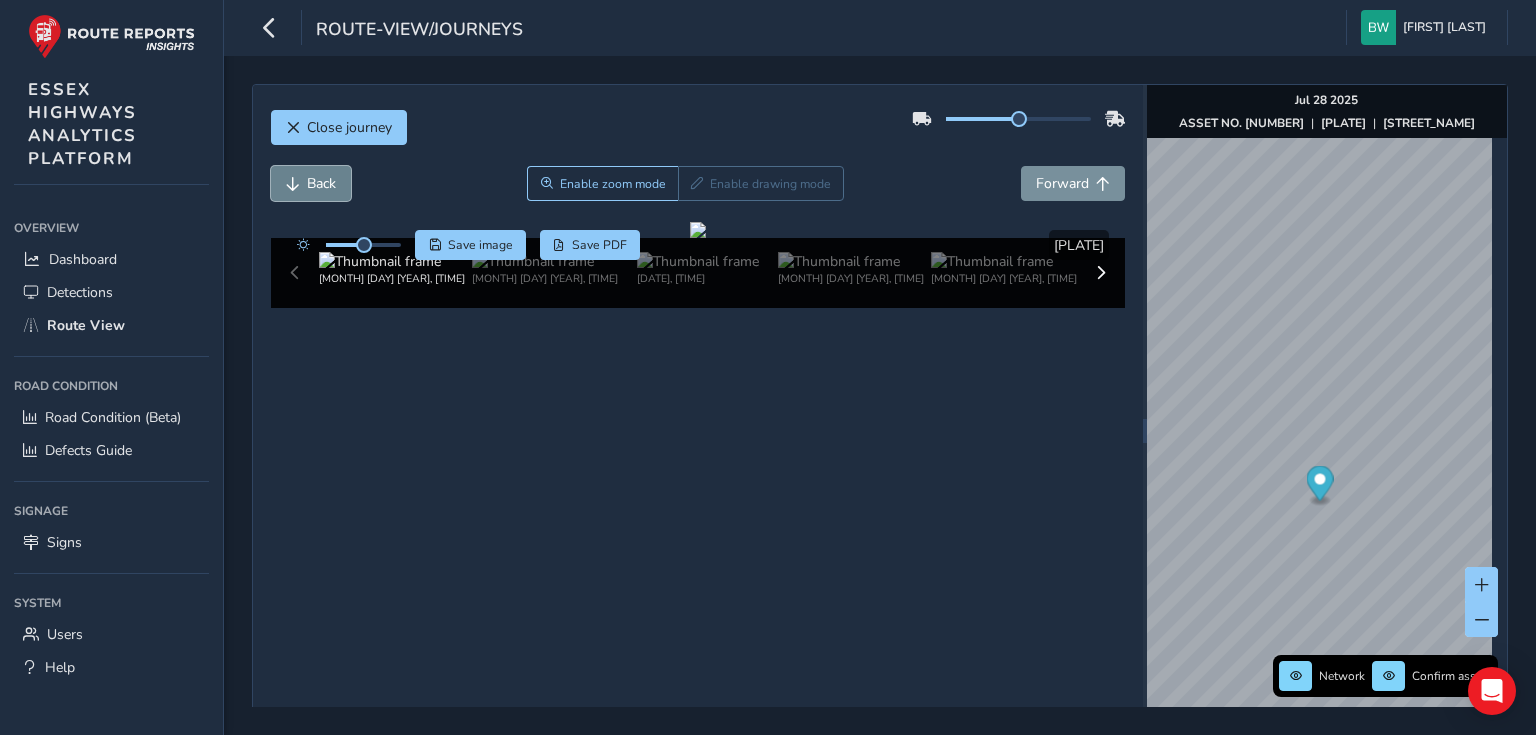 click on "Back" at bounding box center (311, 183) 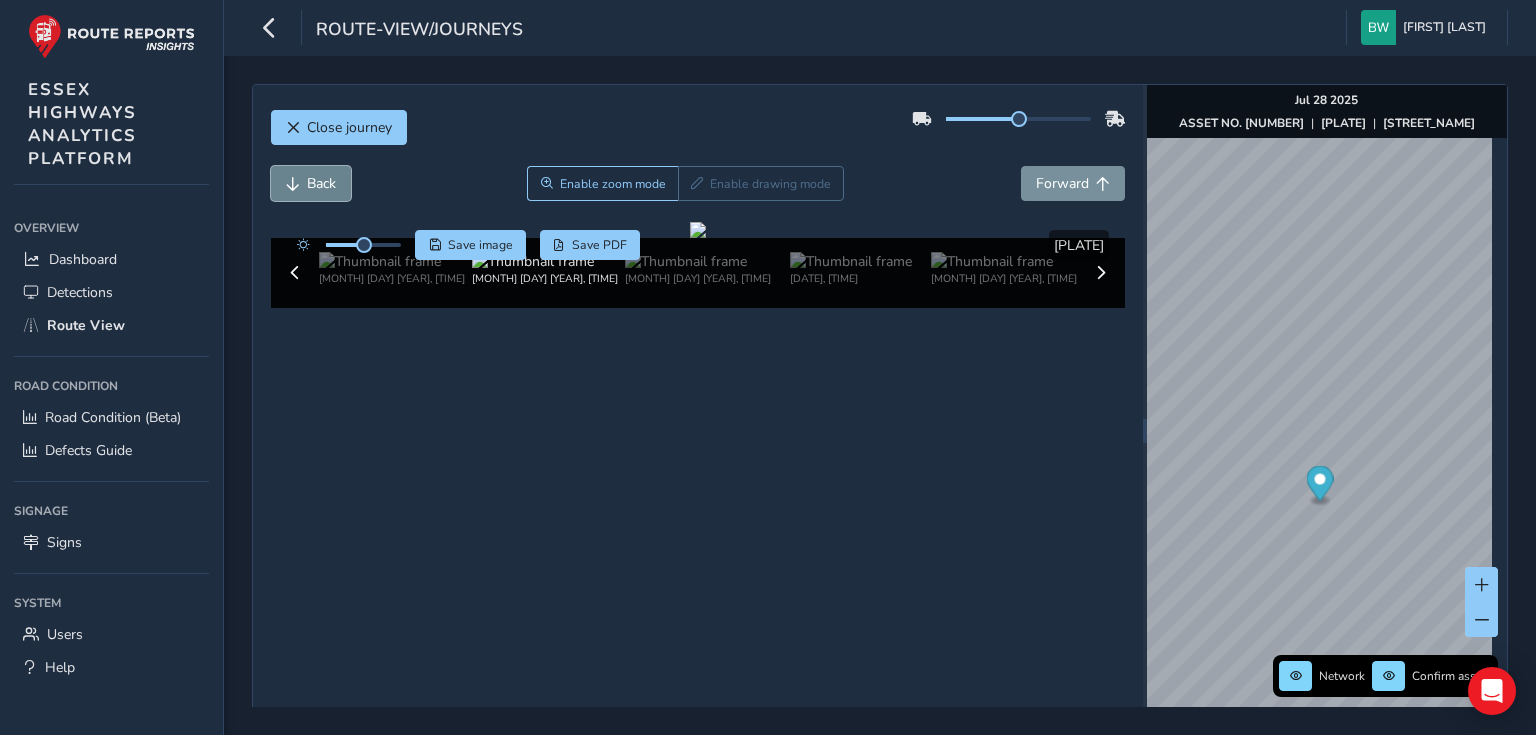 click on "Back" at bounding box center (311, 183) 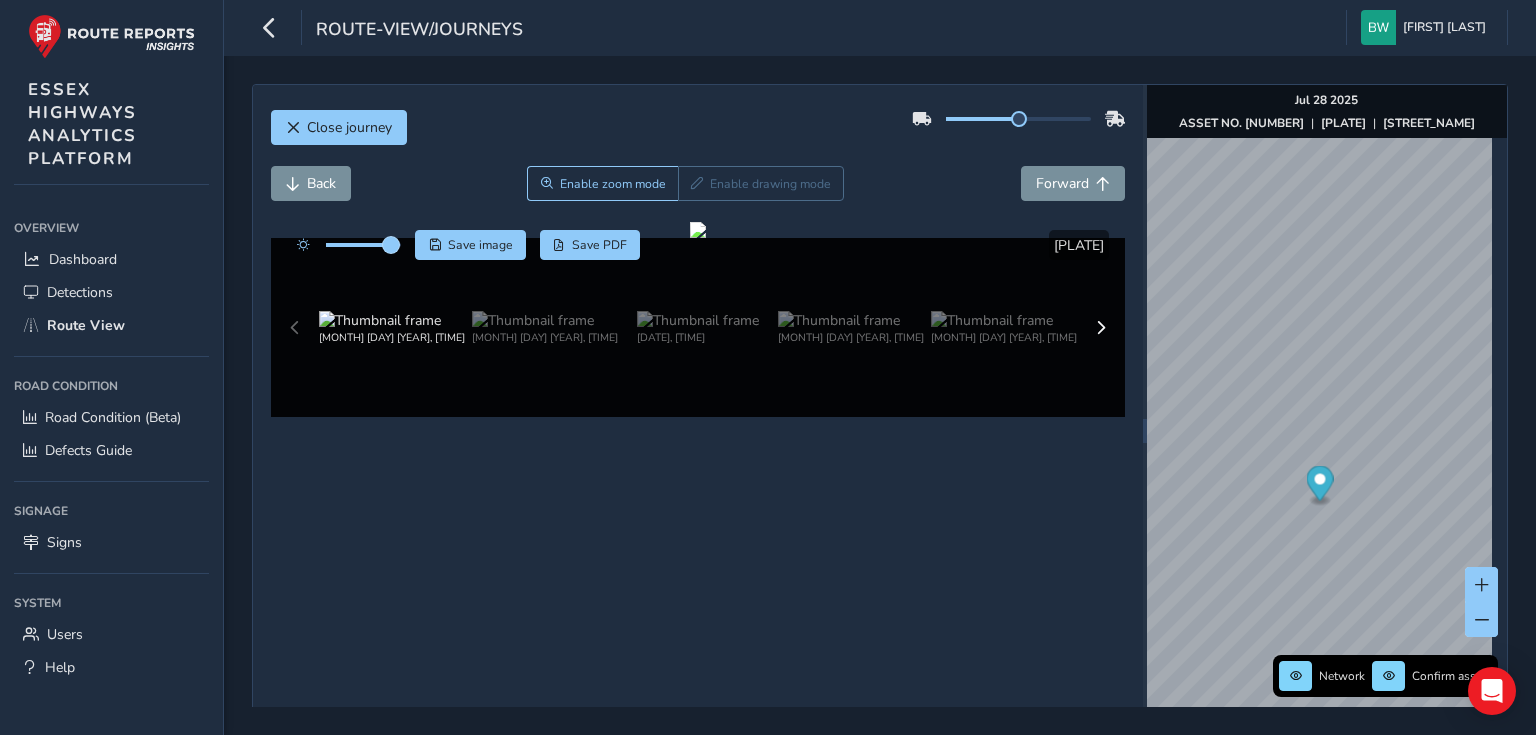 drag, startPoint x: 364, startPoint y: 246, endPoint x: 393, endPoint y: 250, distance: 29.274563 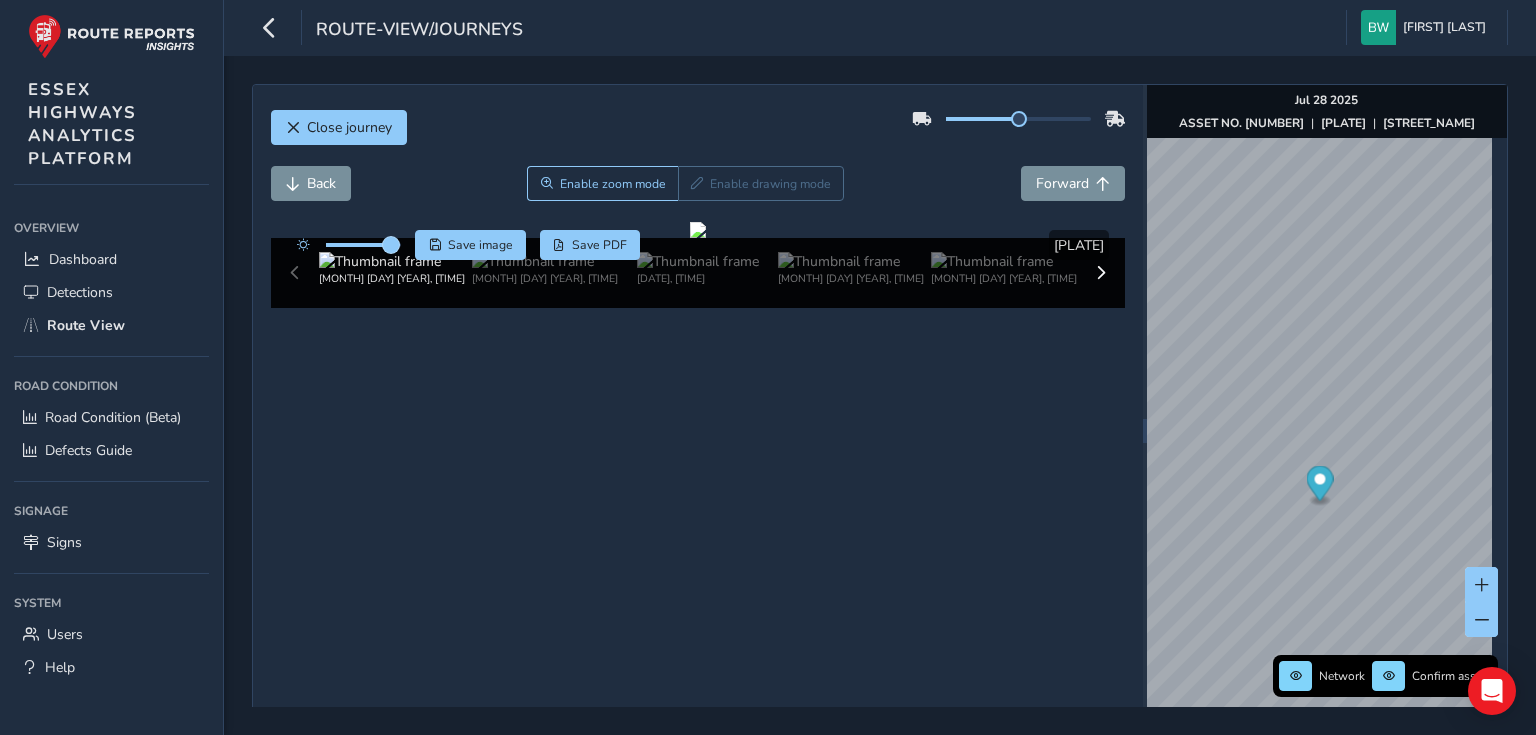 click at bounding box center [391, 245] 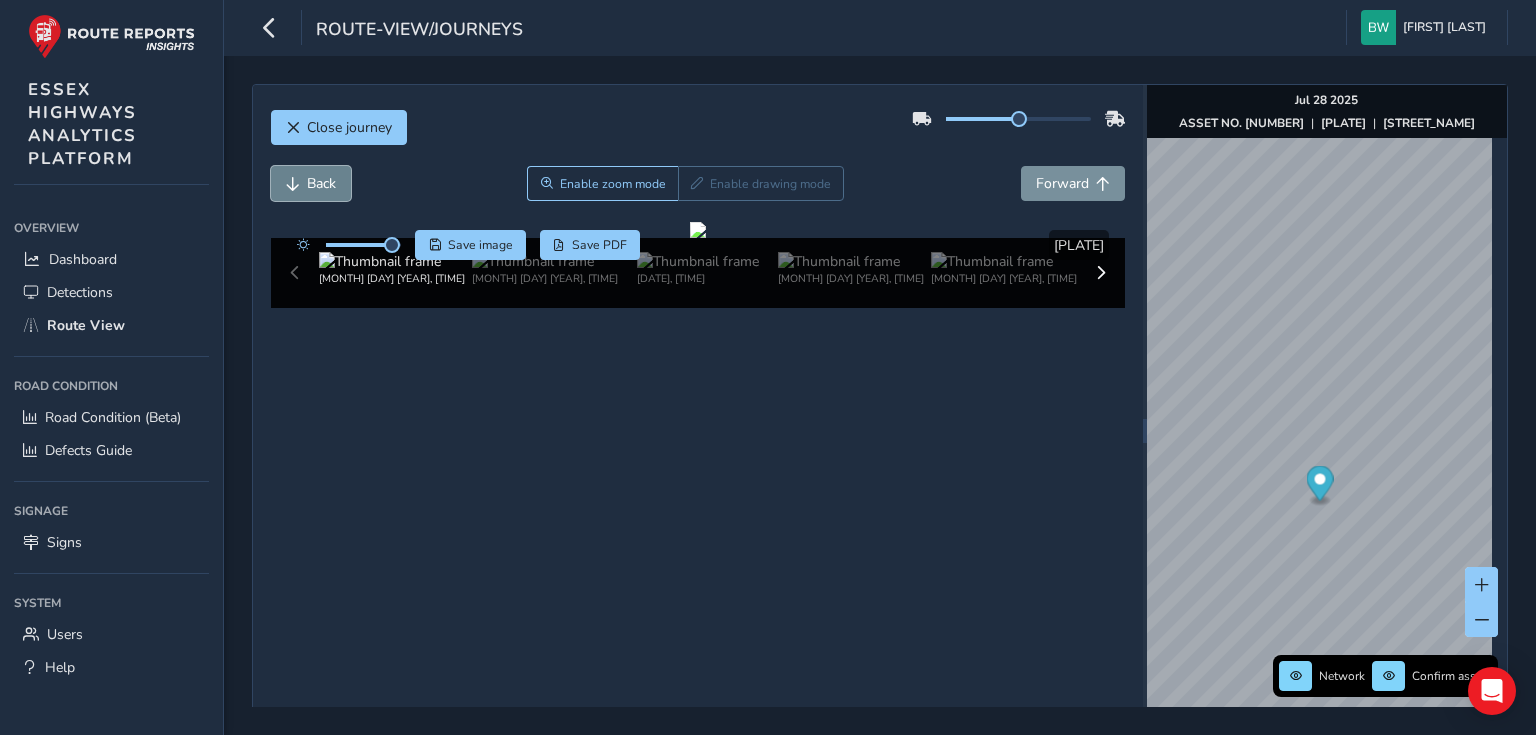 click on "Back" at bounding box center (321, 183) 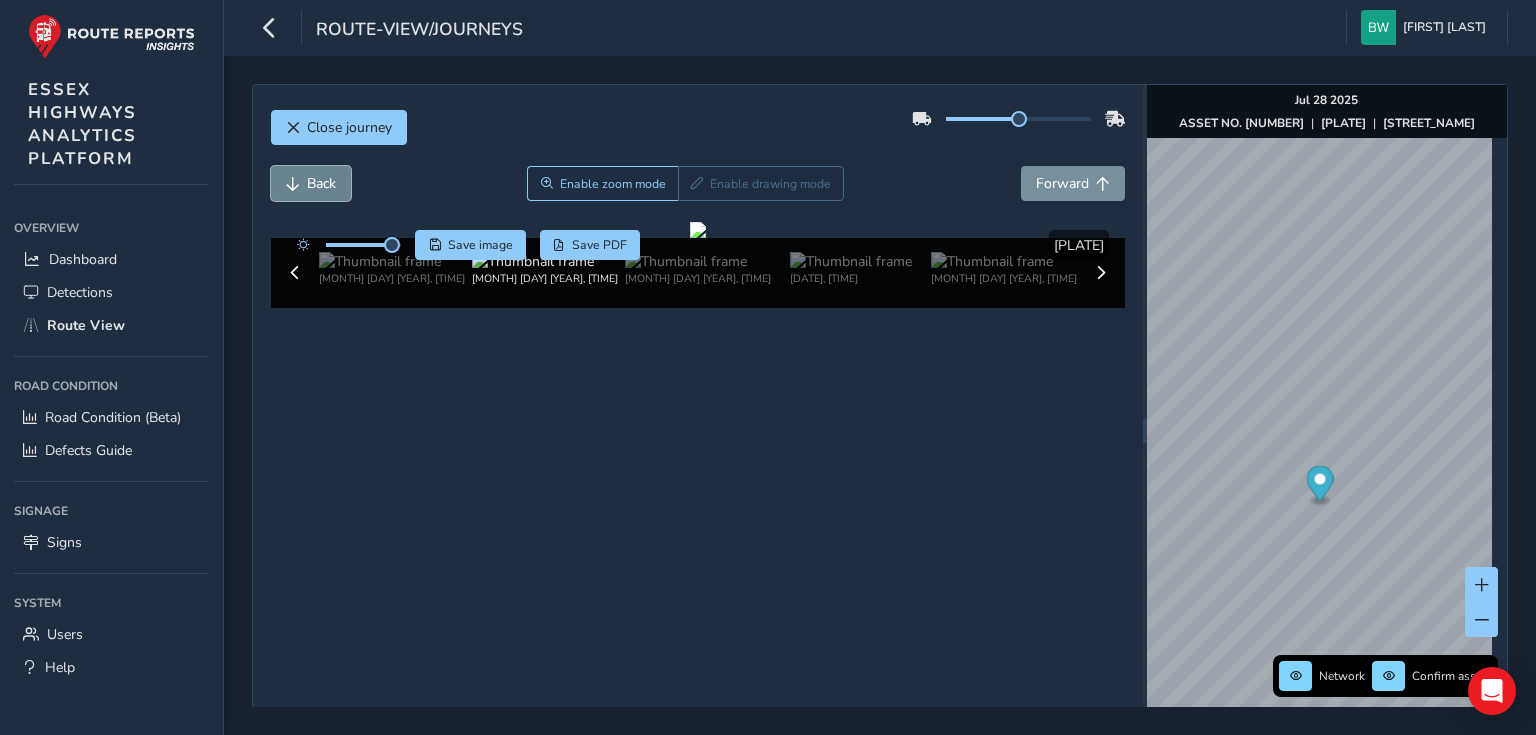 click on "Back" at bounding box center (321, 183) 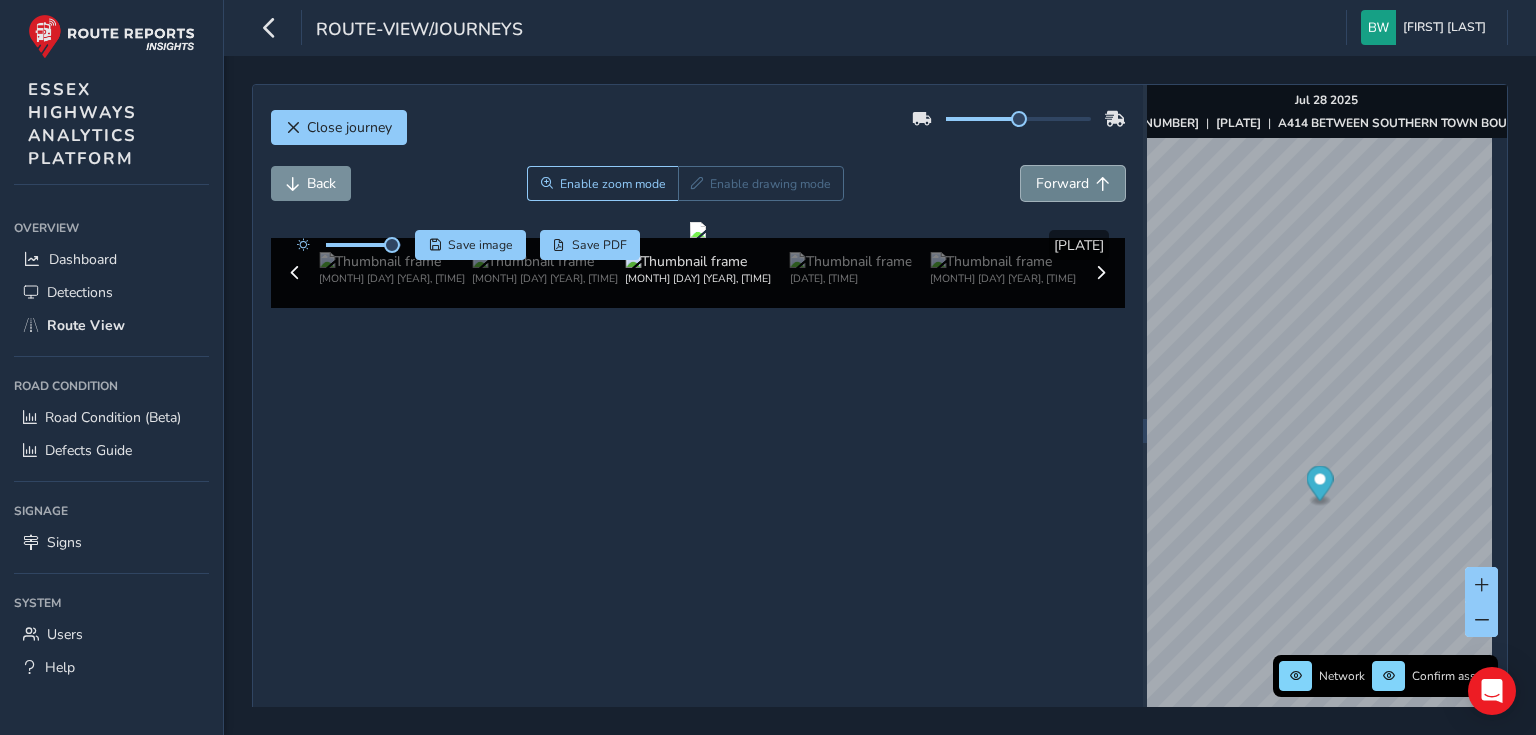 click on "Forward" at bounding box center [1073, 183] 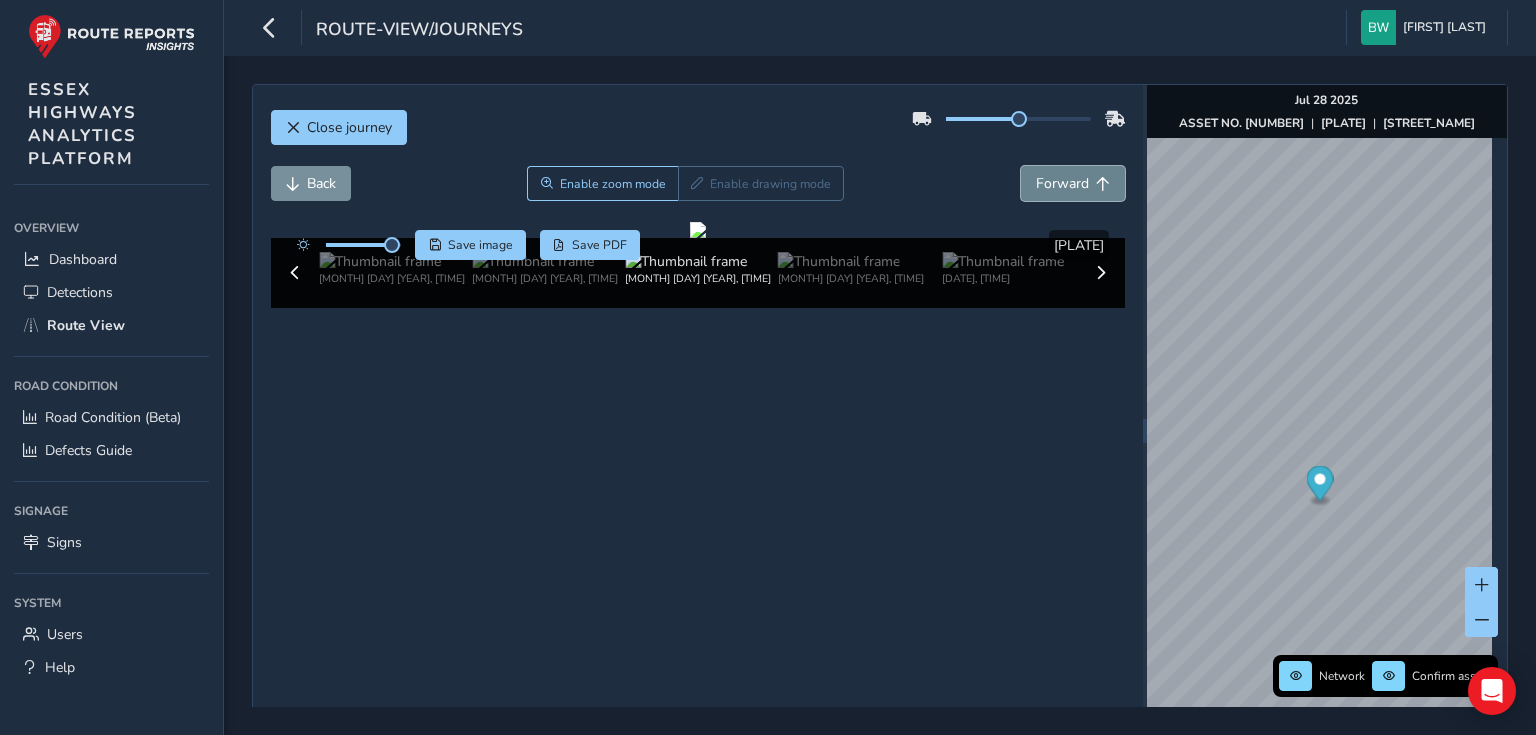 click on "Forward" at bounding box center (1073, 183) 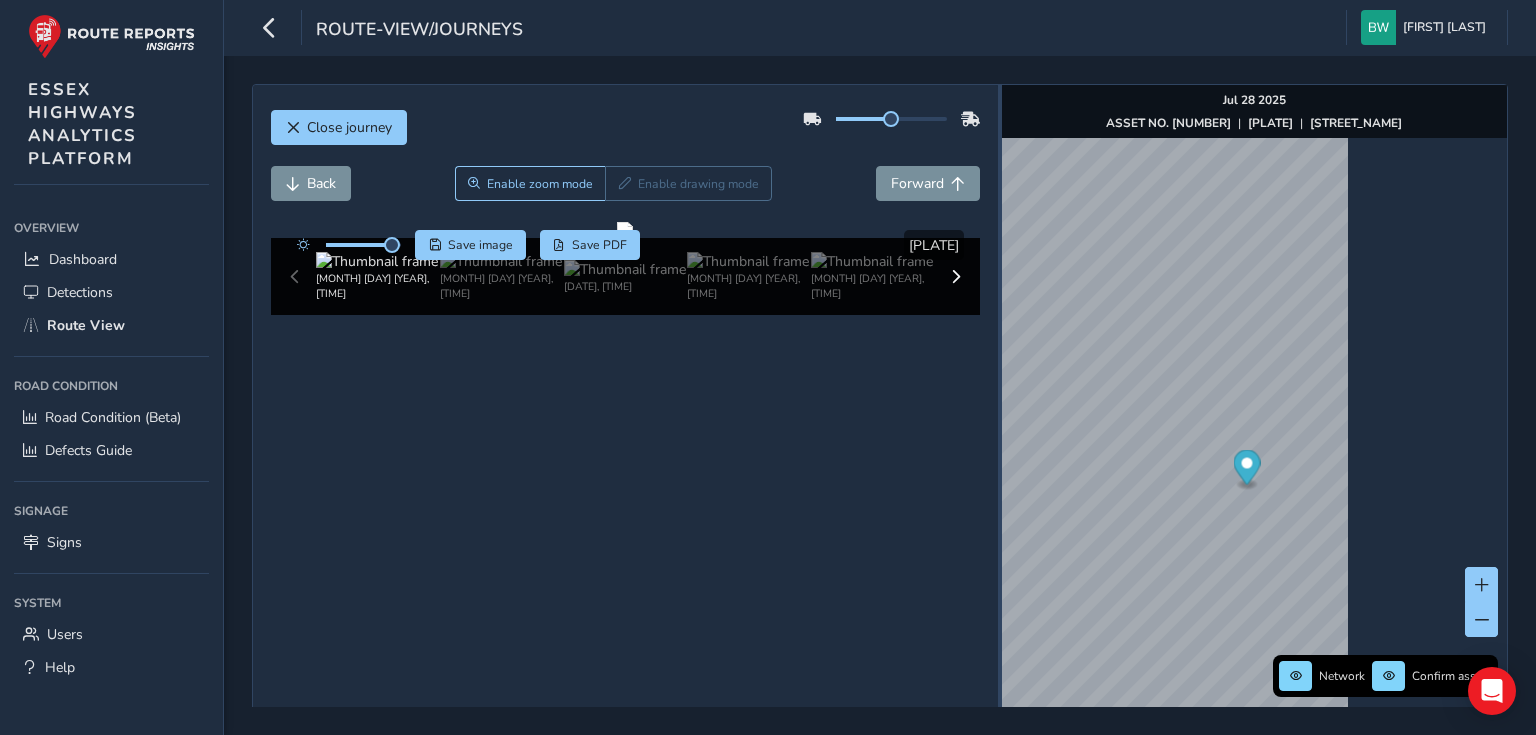 drag, startPoint x: 1135, startPoint y: 447, endPoint x: 939, endPoint y: 441, distance: 196.09181 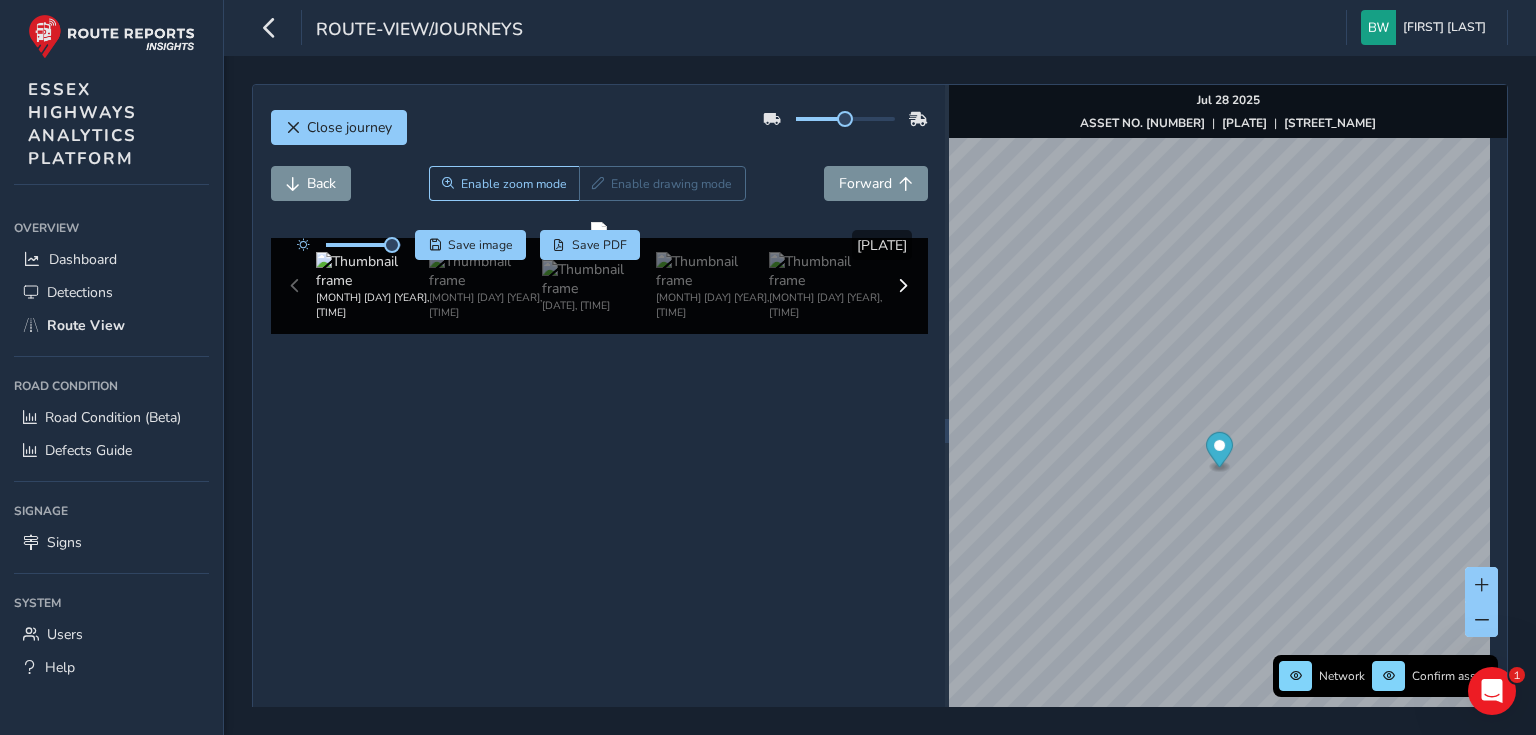 scroll, scrollTop: 0, scrollLeft: 0, axis: both 